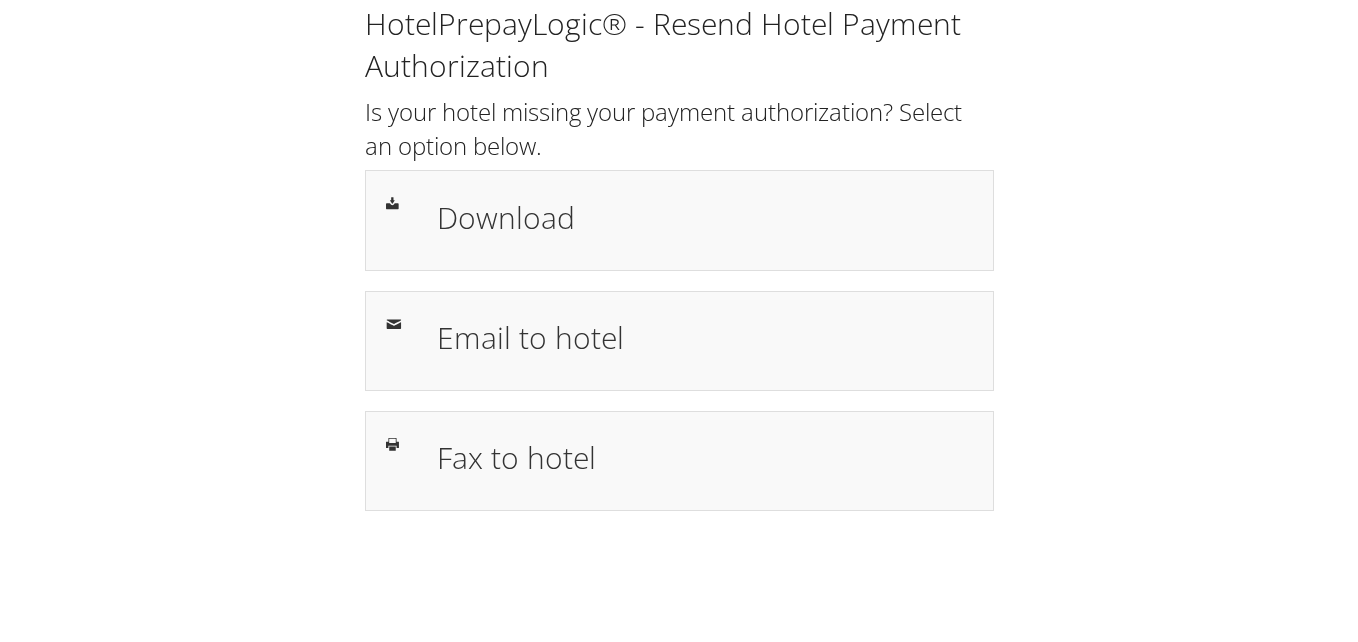 scroll, scrollTop: 0, scrollLeft: 0, axis: both 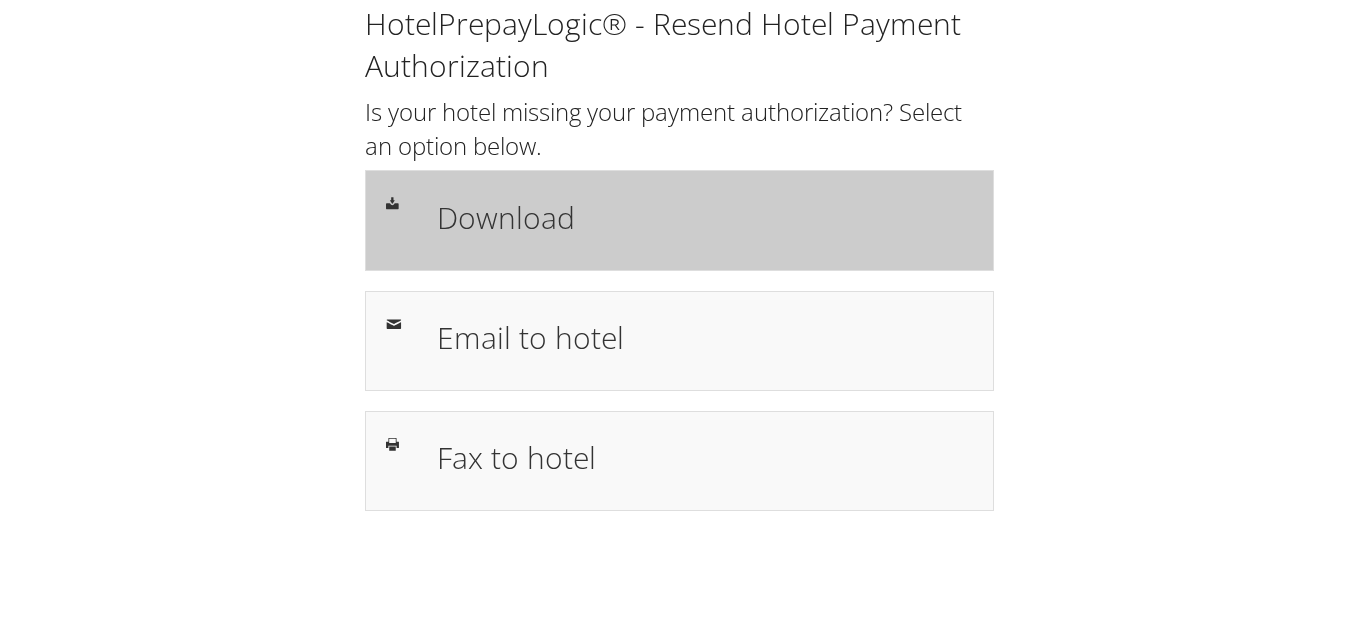 click on "Download" at bounding box center [679, 220] 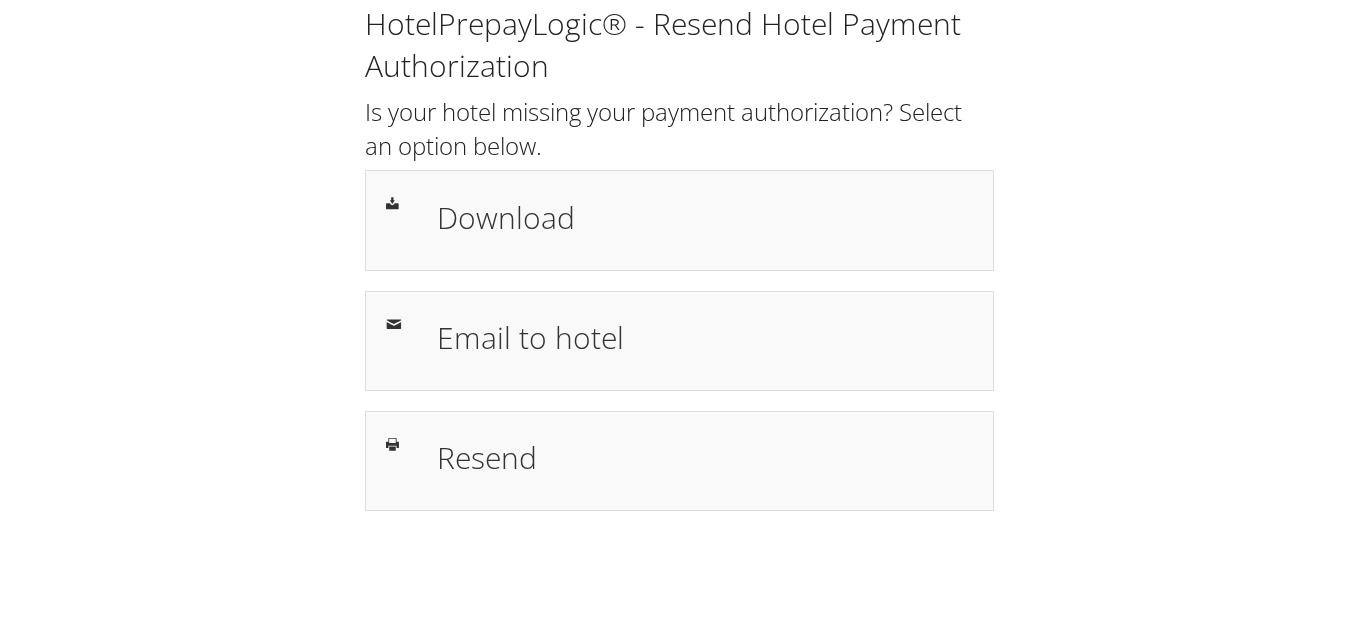 scroll, scrollTop: 0, scrollLeft: 0, axis: both 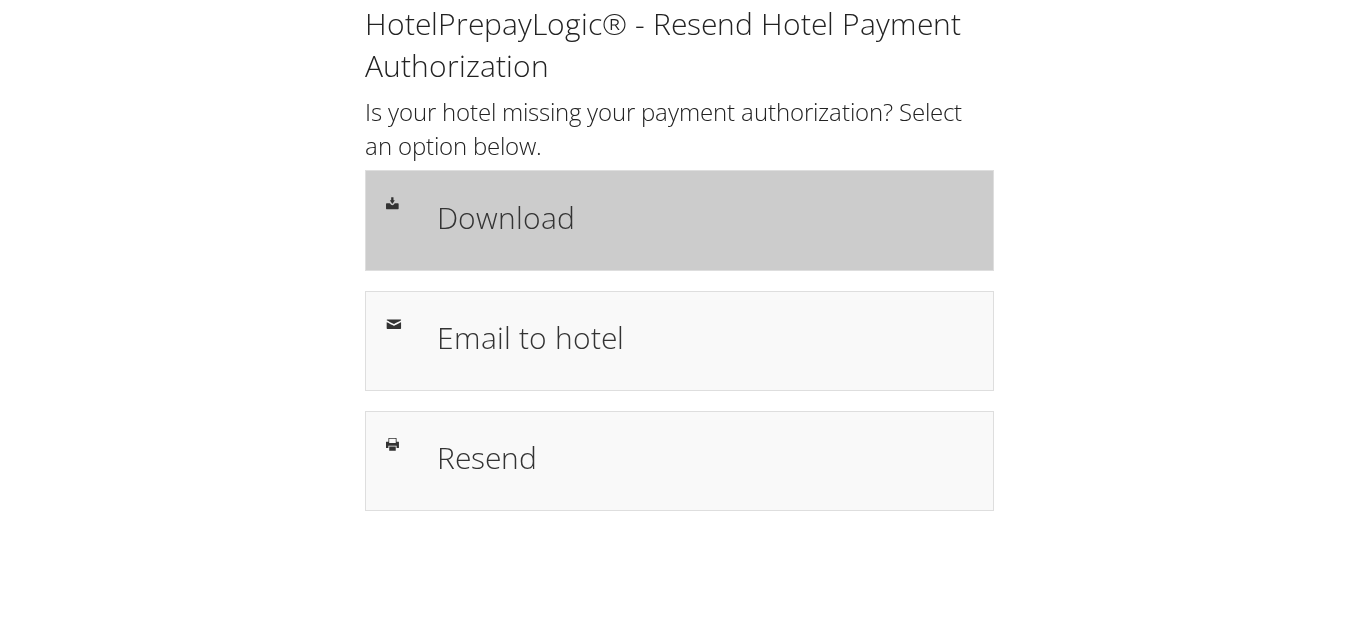click on "Download" at bounding box center (705, 217) 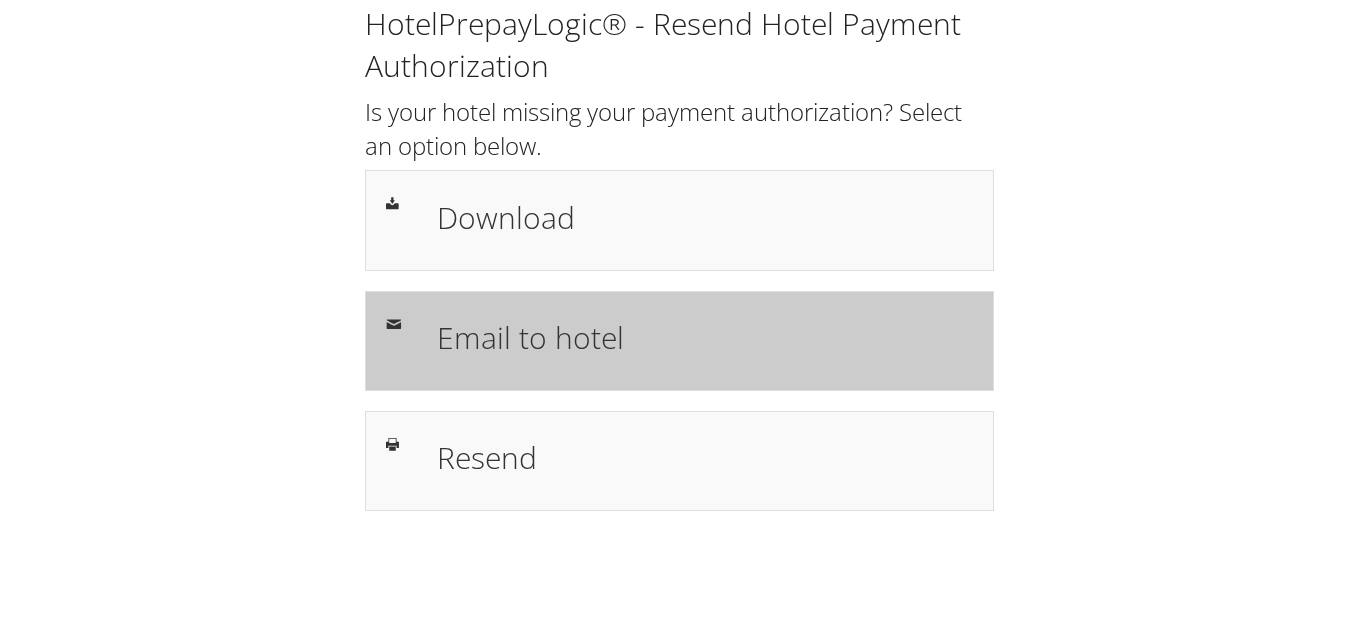 click on "Email to hotel" at bounding box center [705, 337] 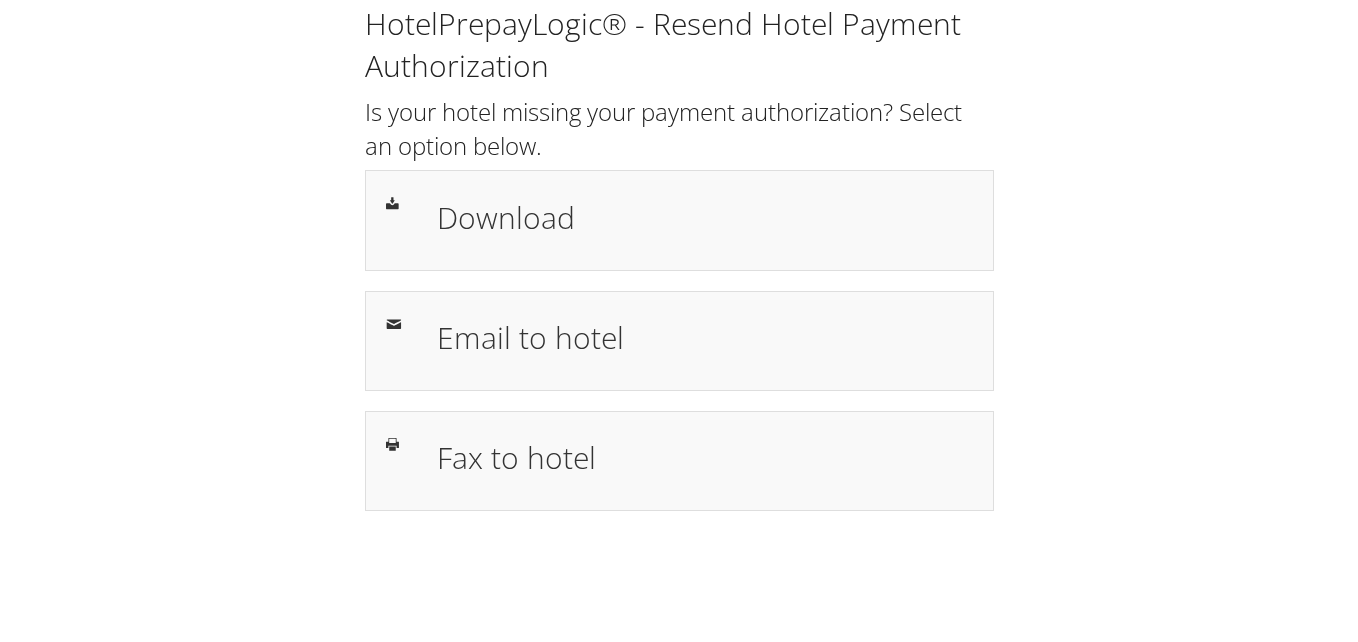 scroll, scrollTop: 0, scrollLeft: 0, axis: both 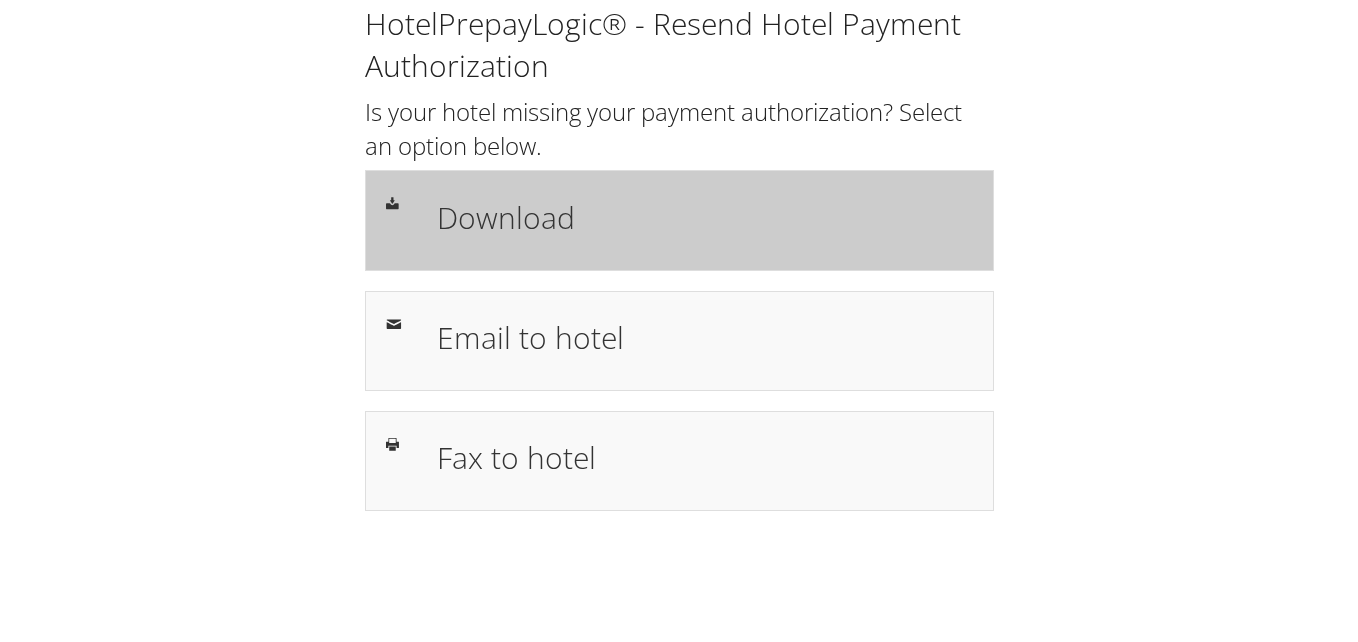 click on "Download" at bounding box center [705, 217] 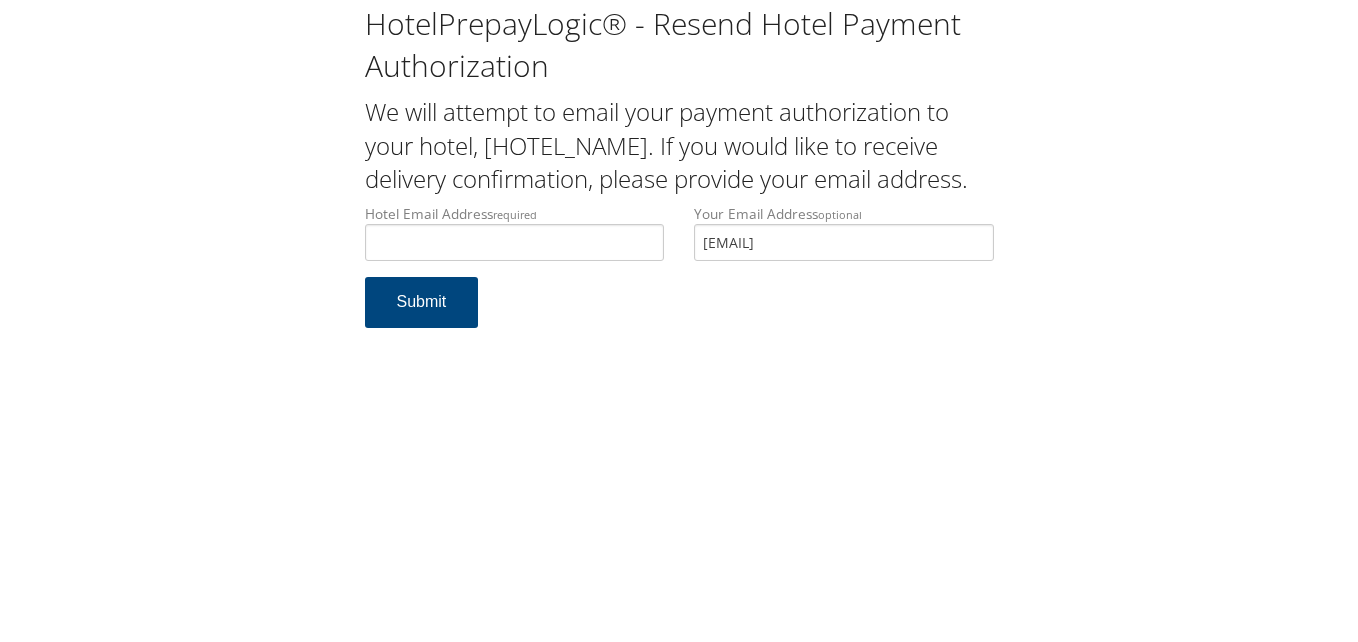scroll, scrollTop: 0, scrollLeft: 0, axis: both 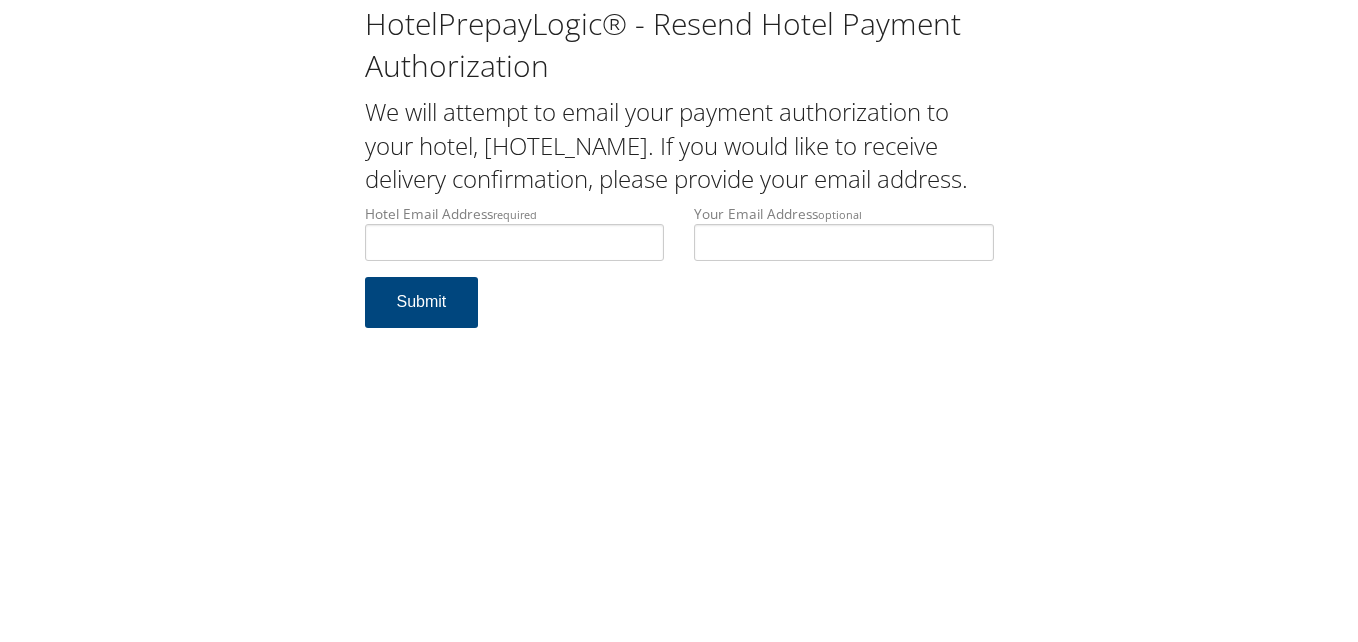 type 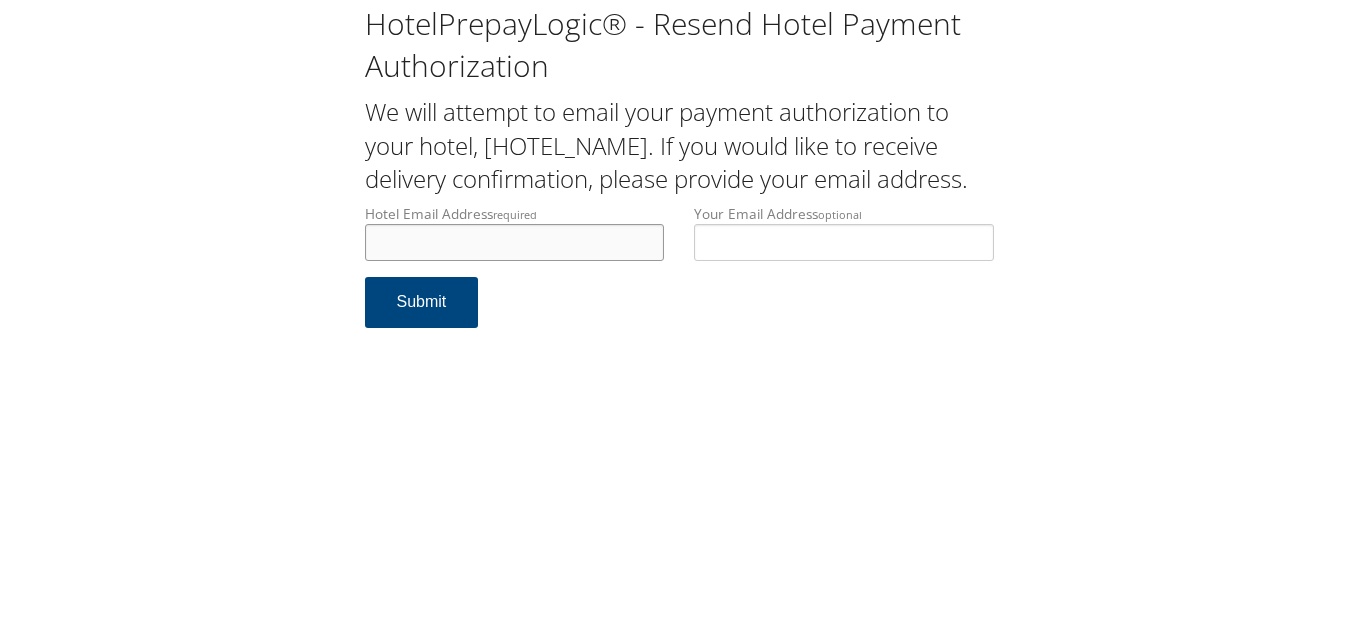 click on "Hotel Email Address  required" at bounding box center (515, 242) 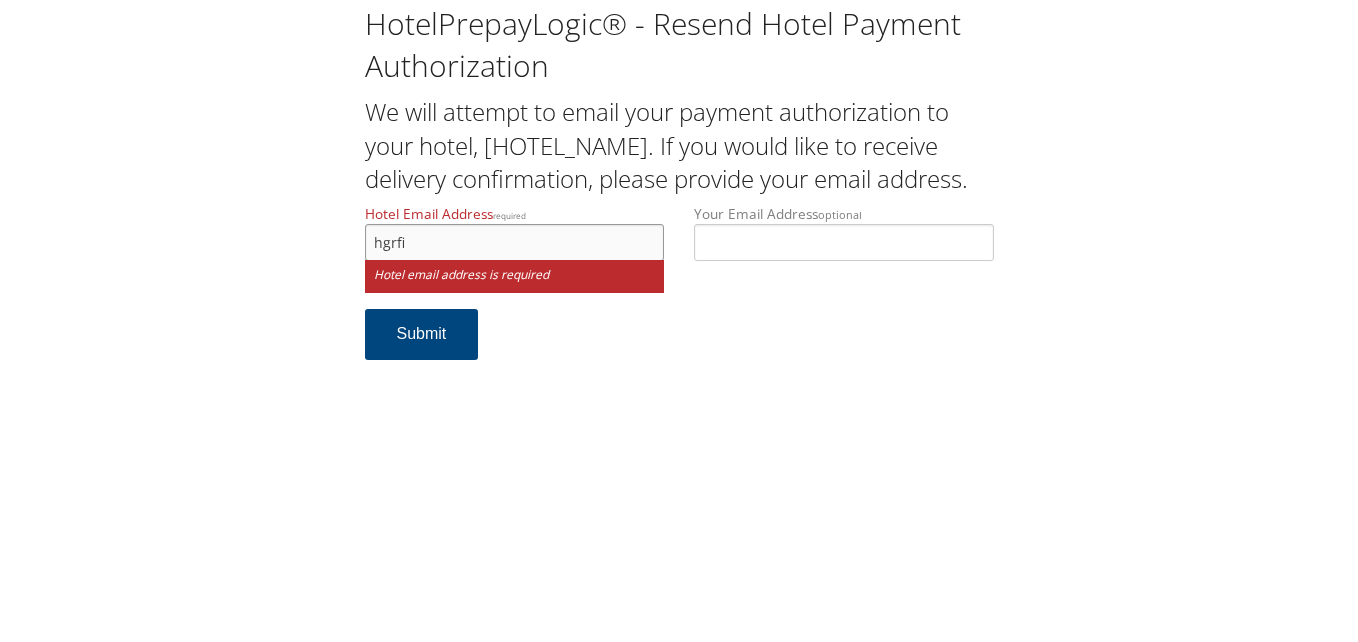 type on "[EMAIL]" 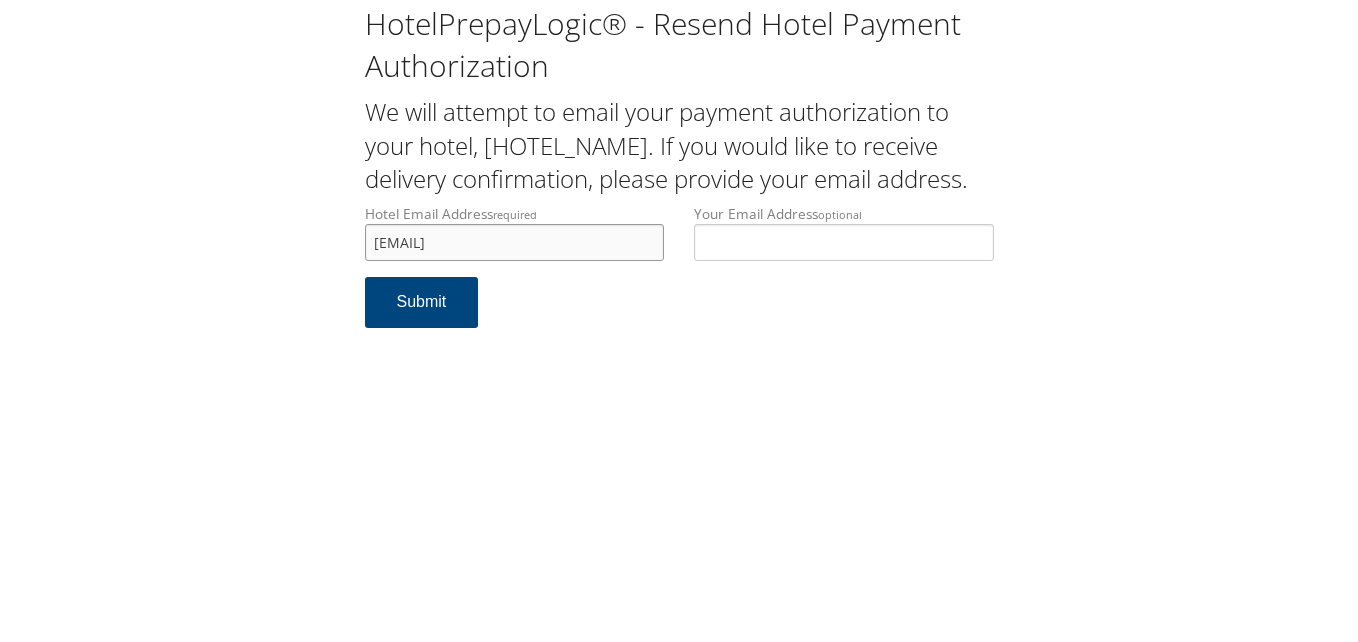 drag, startPoint x: 534, startPoint y: 268, endPoint x: 331, endPoint y: 282, distance: 203.4822 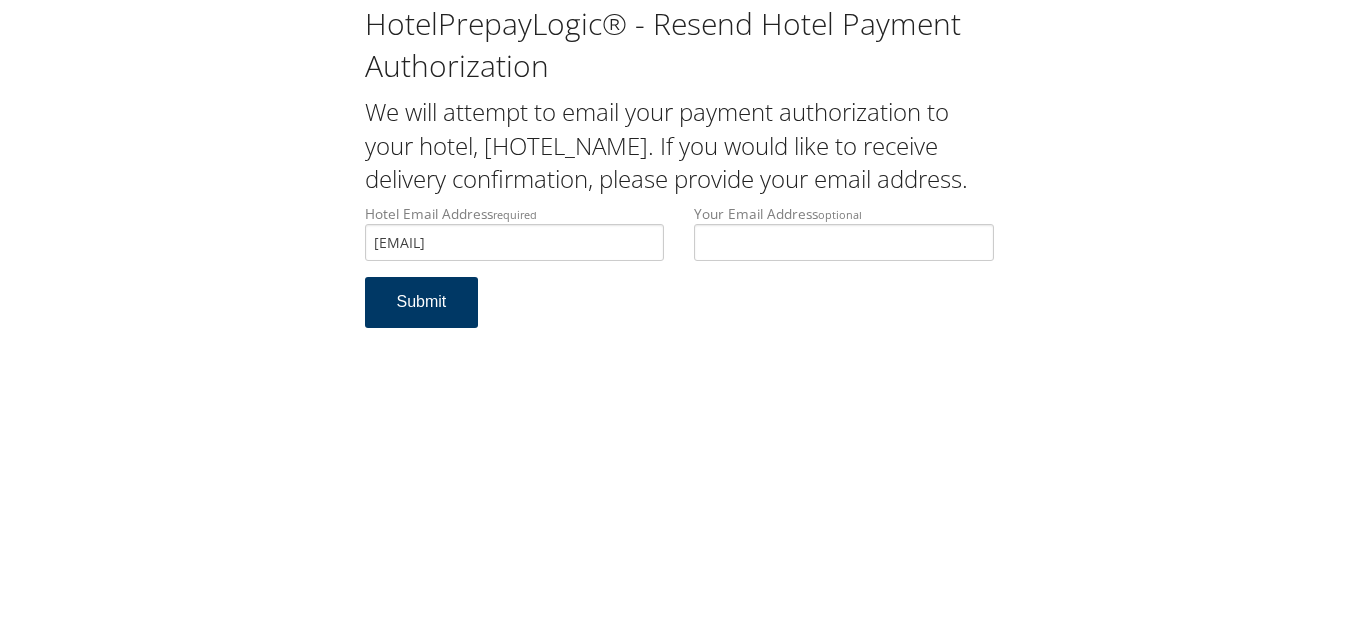 click on "Submit" at bounding box center [422, 302] 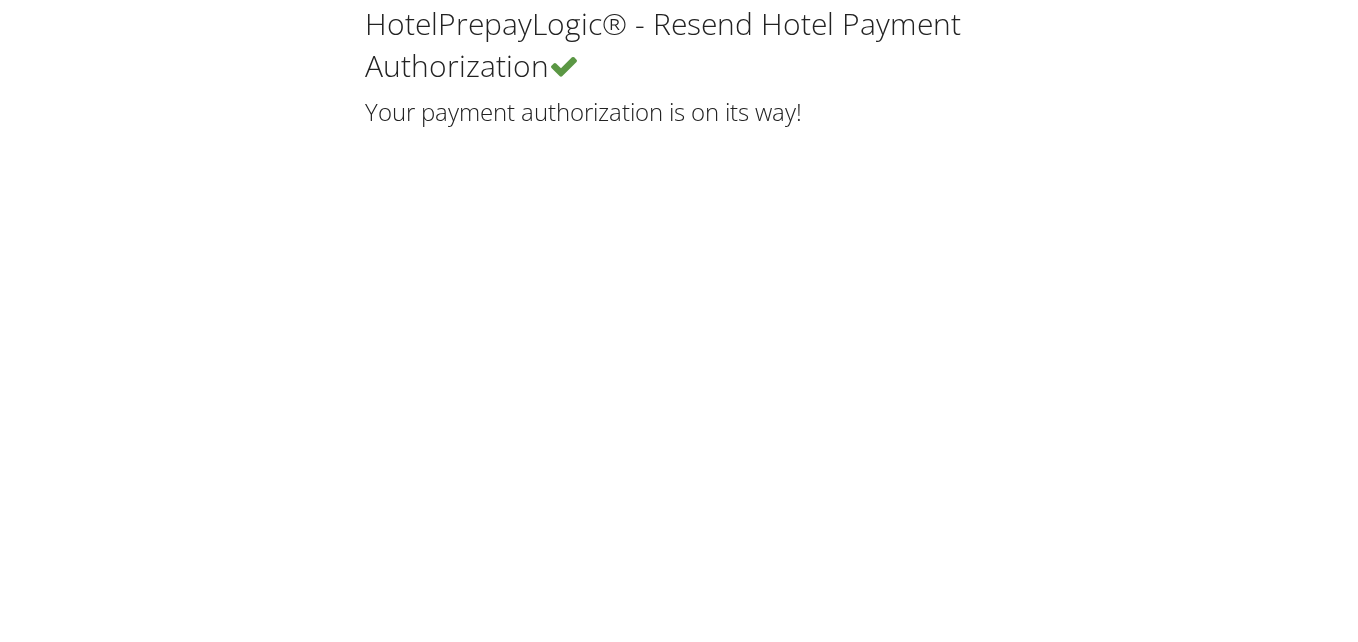 scroll, scrollTop: 0, scrollLeft: 0, axis: both 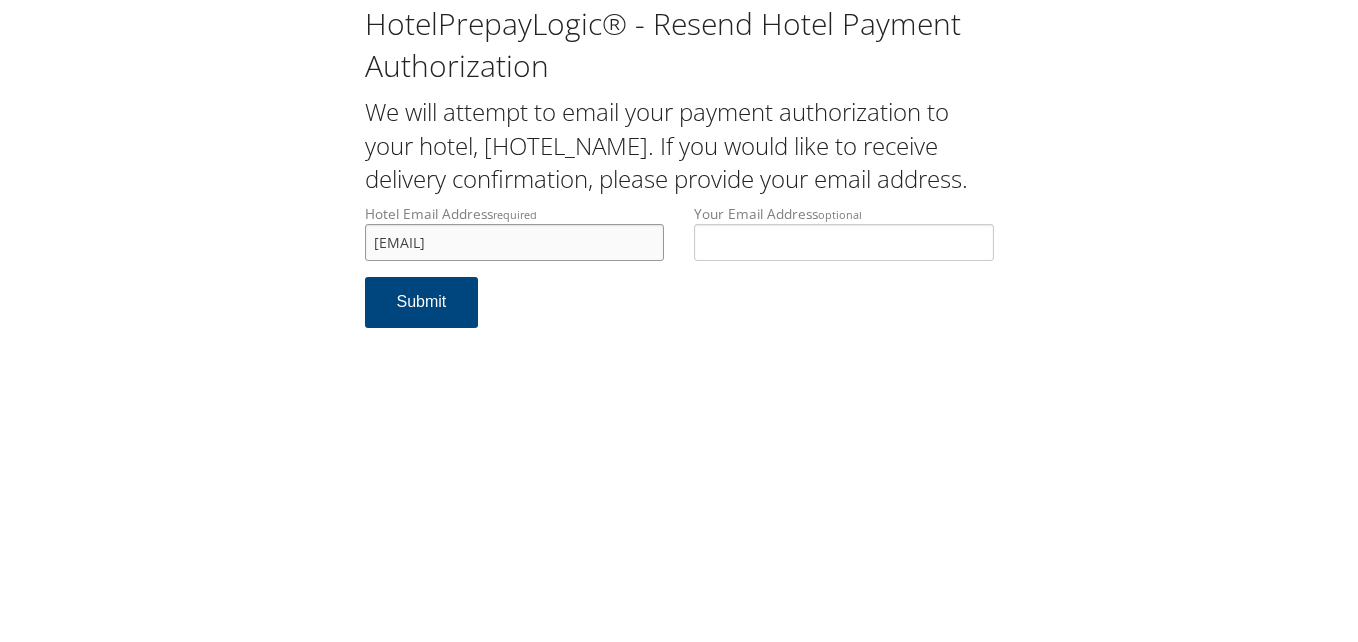 drag, startPoint x: 498, startPoint y: 279, endPoint x: 358, endPoint y: 278, distance: 140.00357 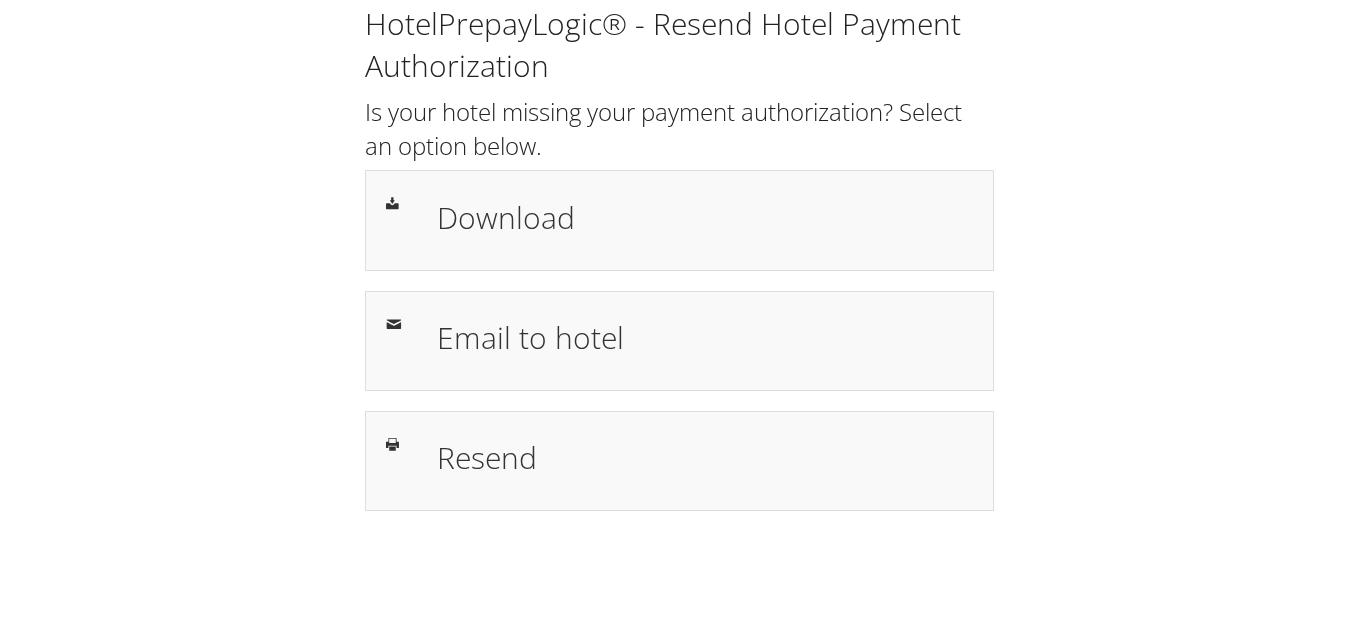 scroll, scrollTop: 0, scrollLeft: 0, axis: both 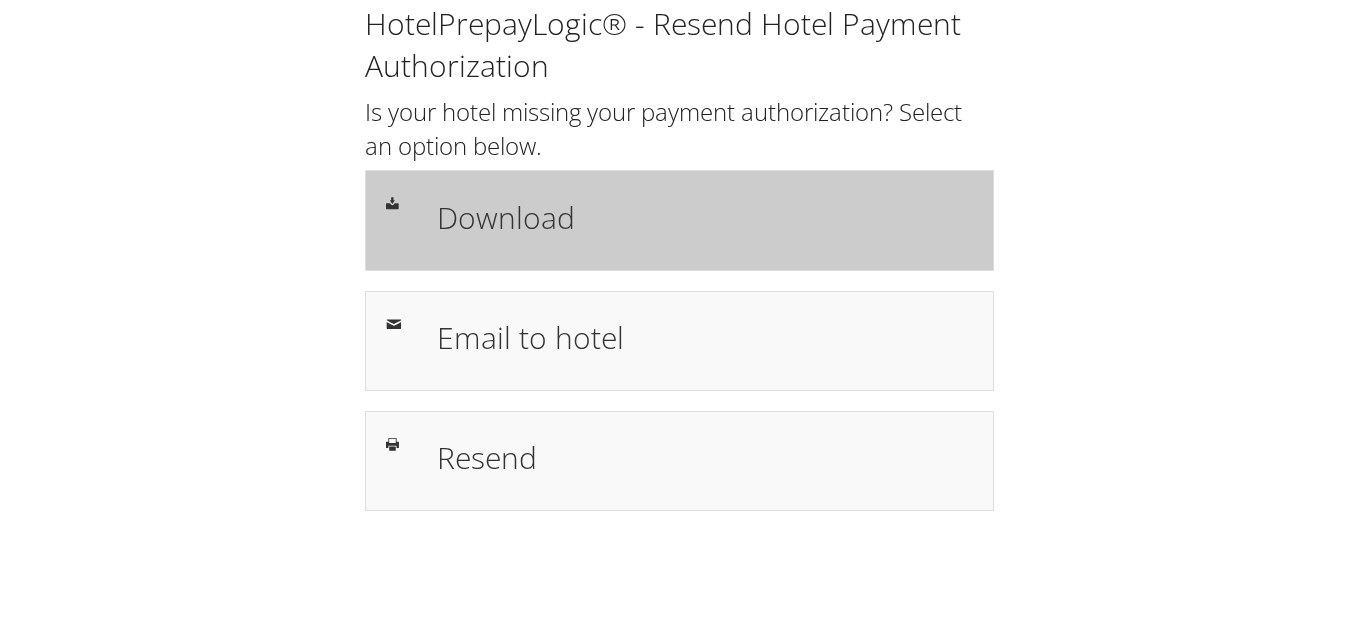 click on "Download" at bounding box center (705, 217) 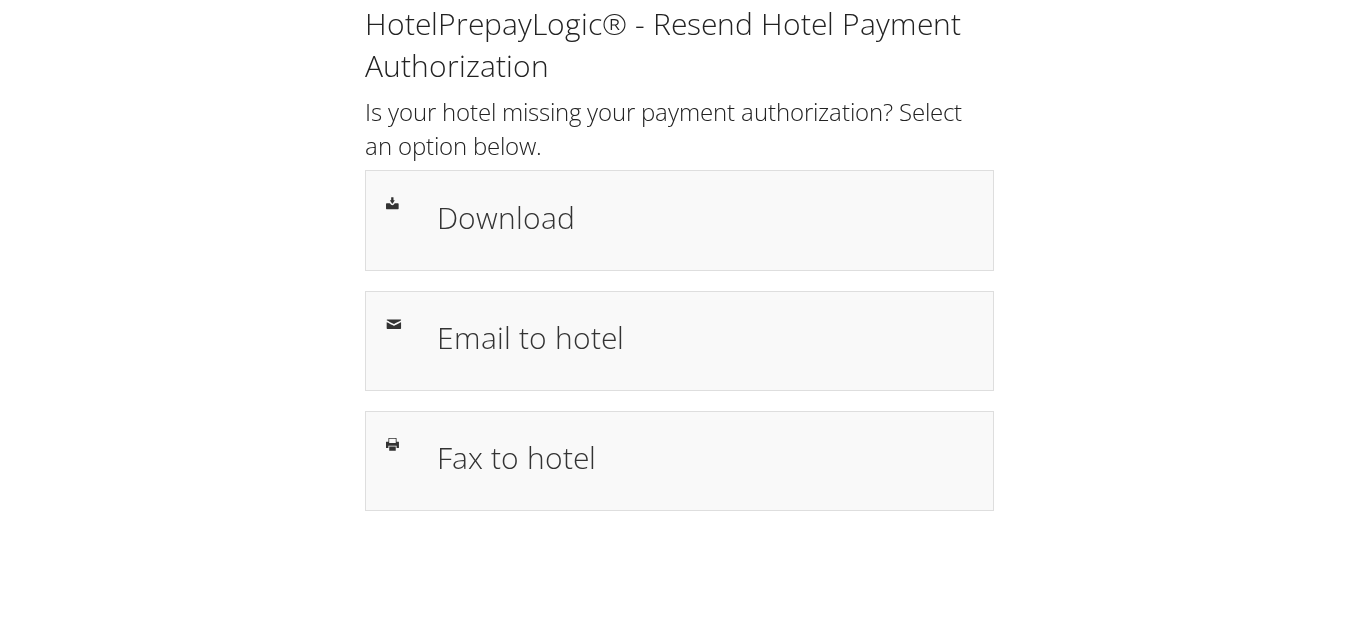 scroll, scrollTop: 0, scrollLeft: 0, axis: both 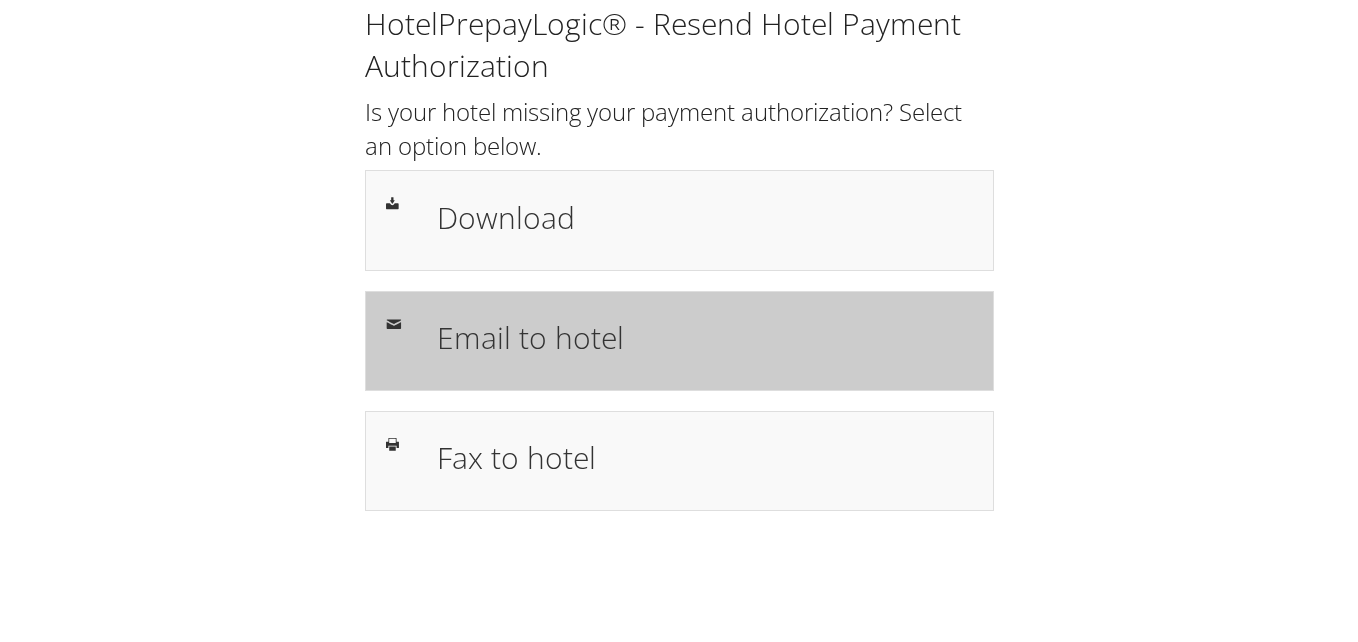 click on "Email to hotel" at bounding box center (705, 337) 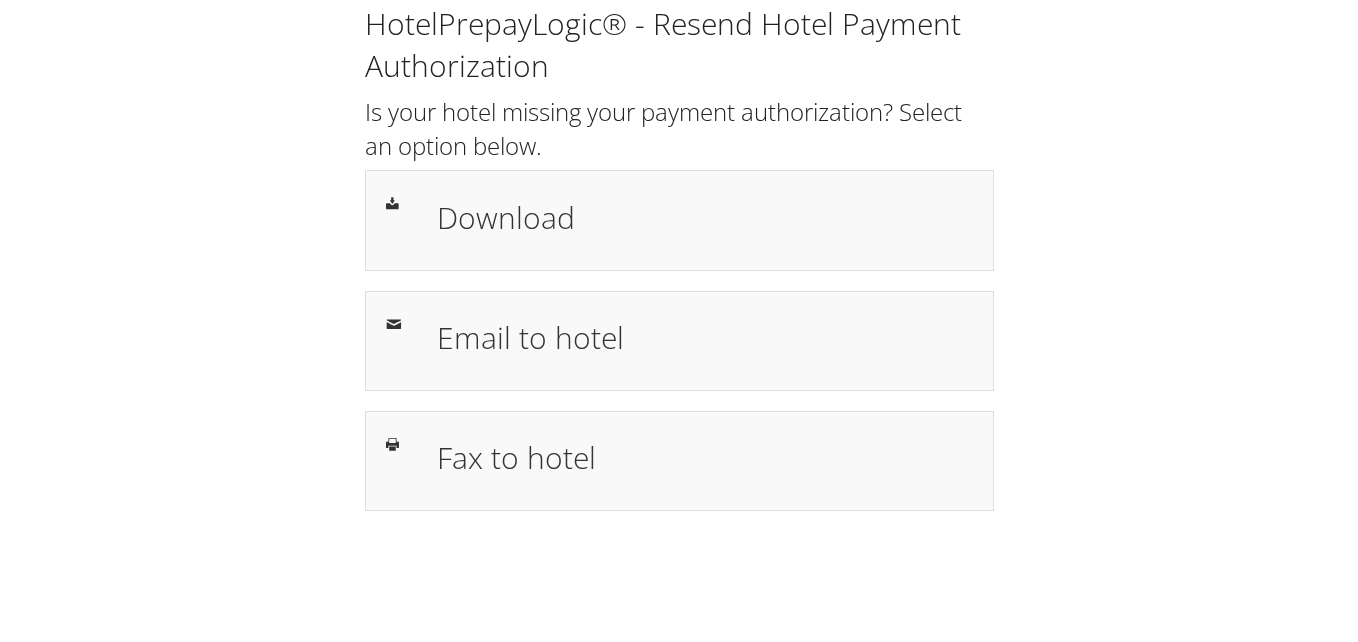 scroll, scrollTop: 0, scrollLeft: 0, axis: both 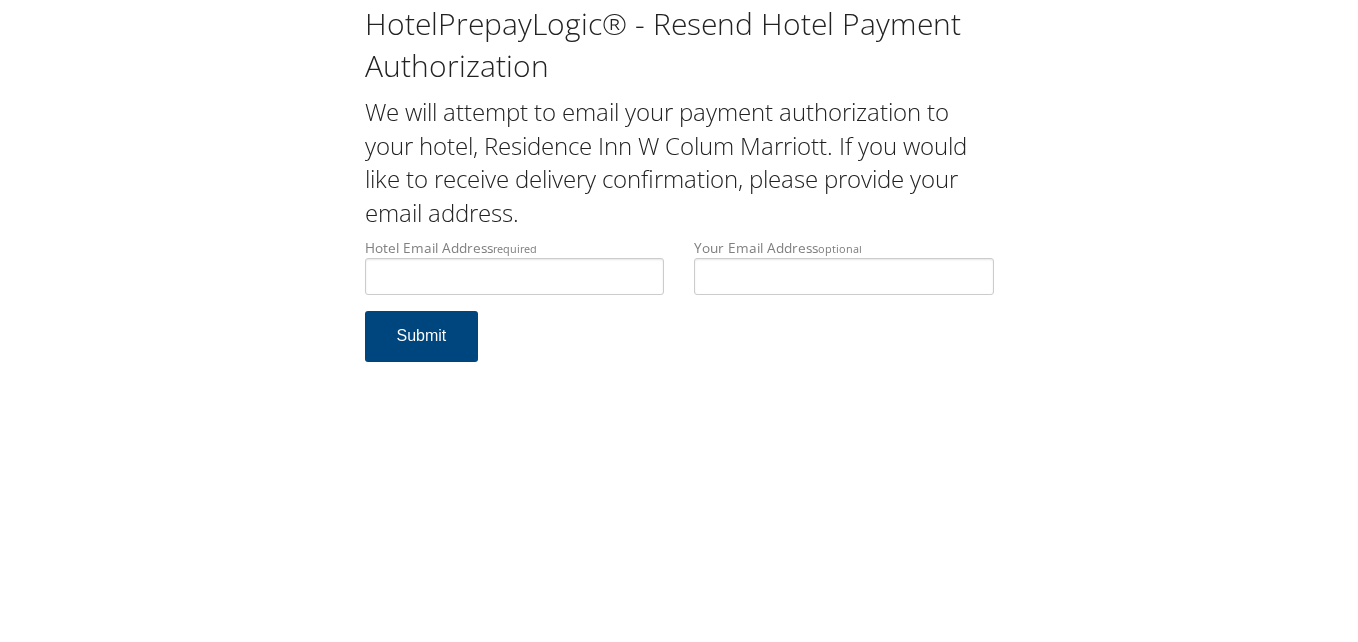 type 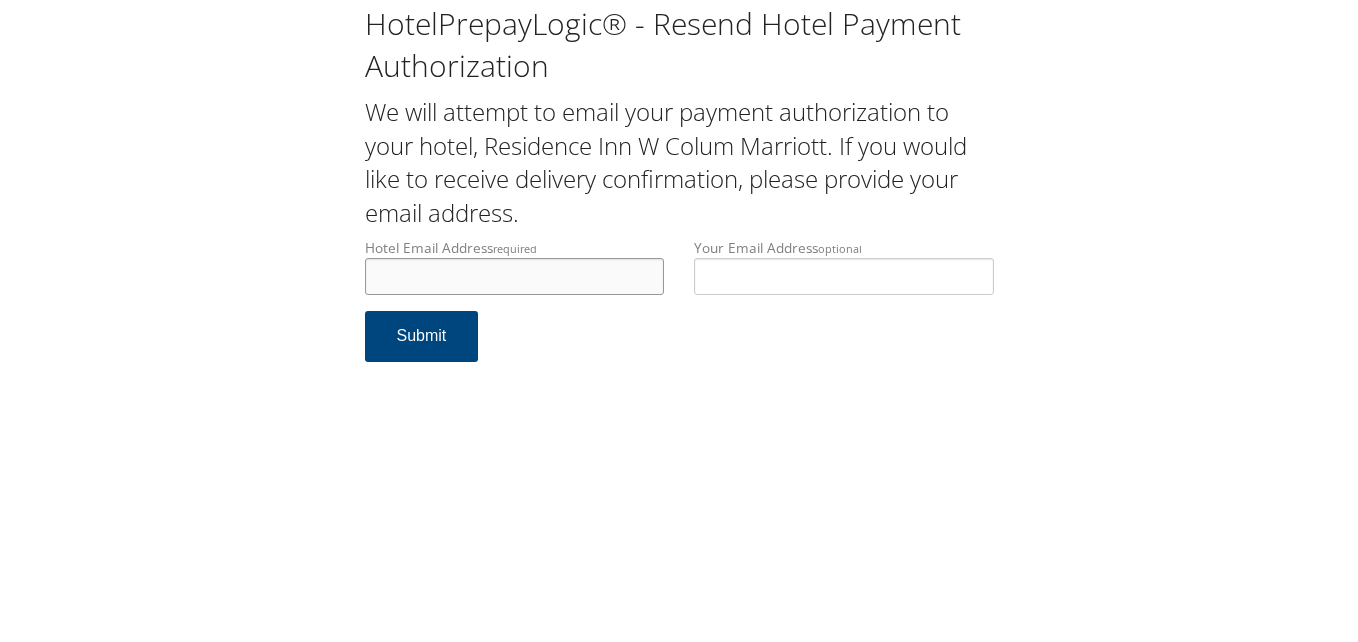 click on "Hotel Email Address  required" at bounding box center (515, 276) 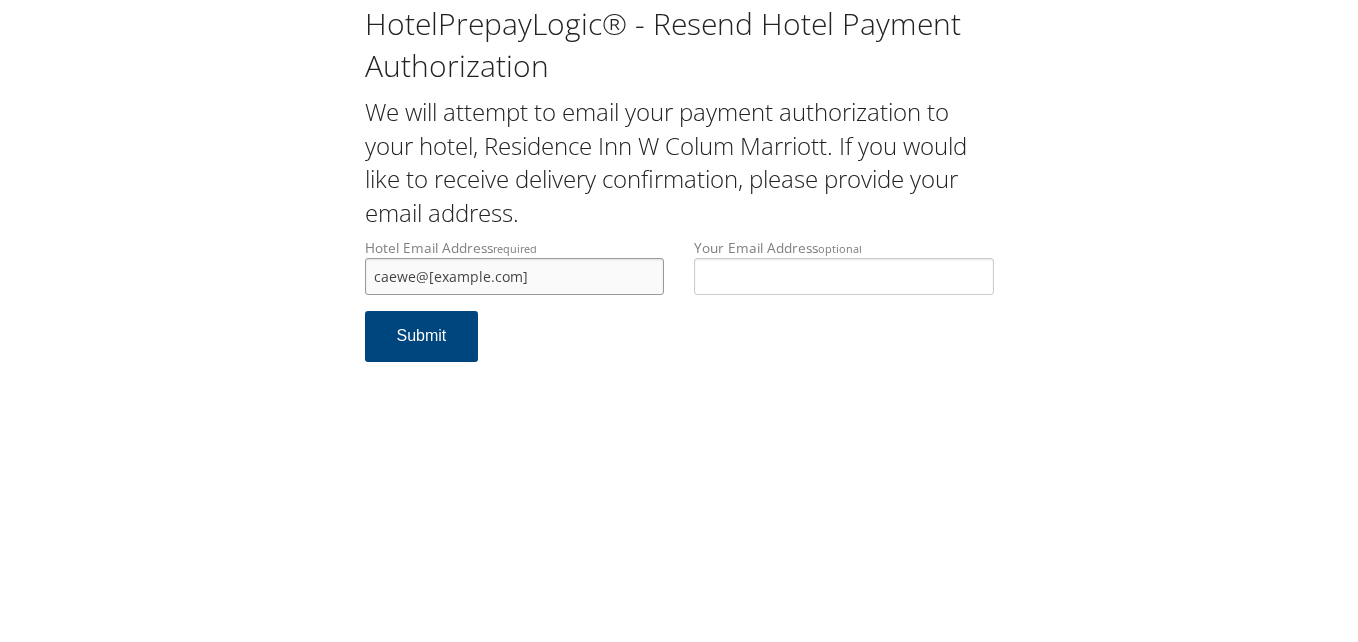 drag, startPoint x: 596, startPoint y: 274, endPoint x: 258, endPoint y: 231, distance: 340.72424 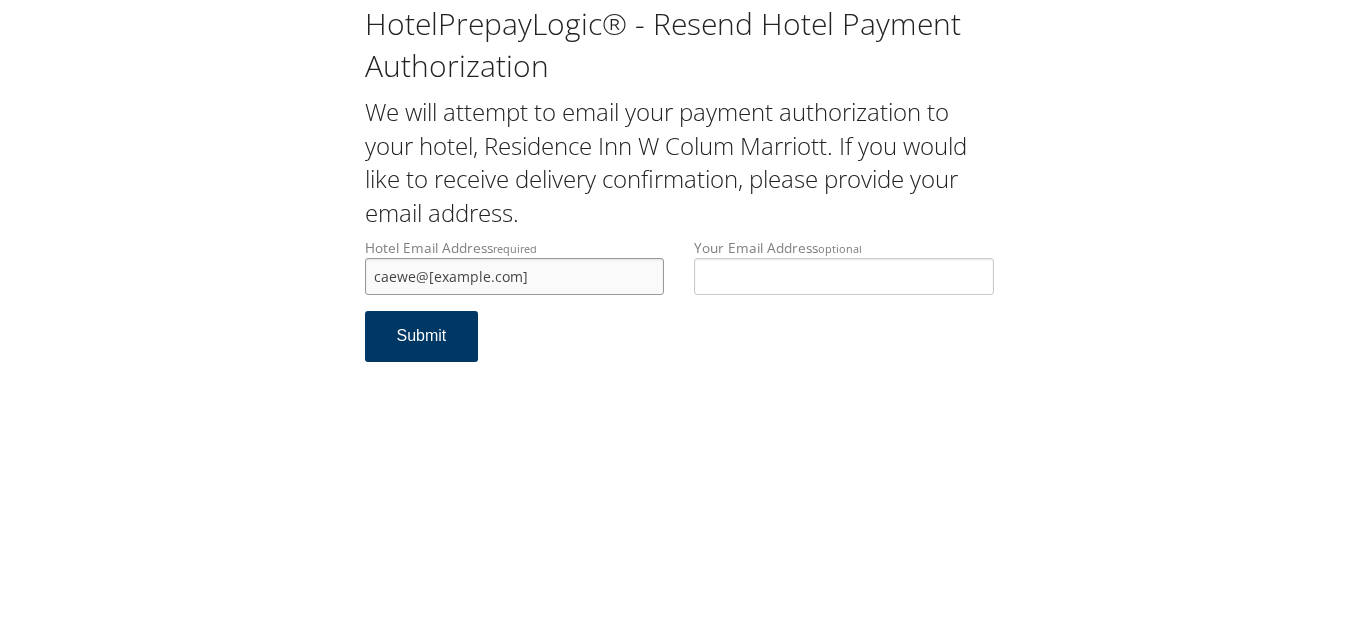 type on "caewe@solarahotels.com" 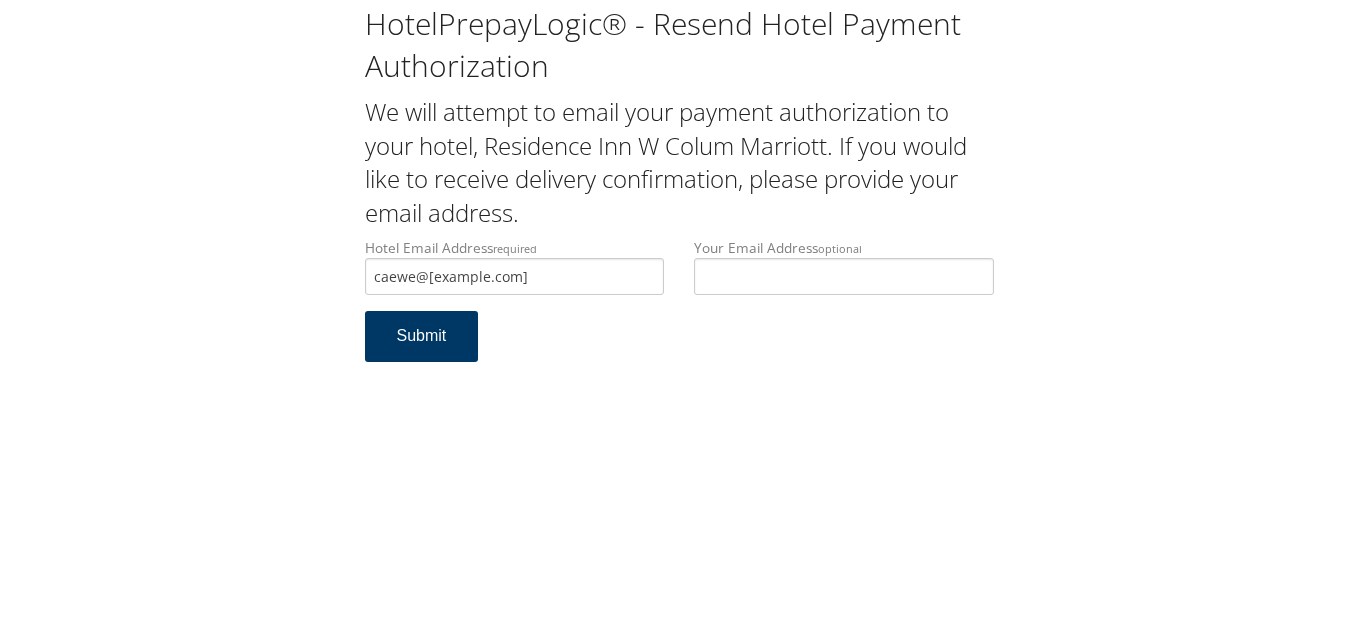 click on "Submit" at bounding box center [422, 336] 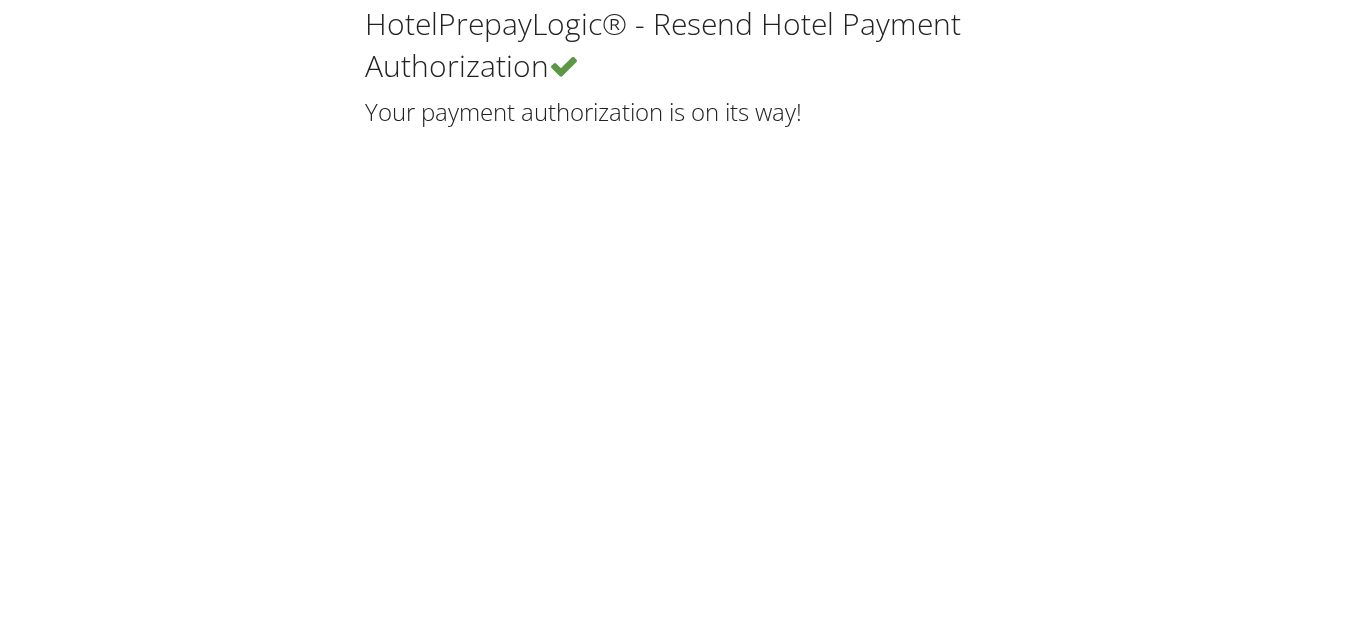scroll, scrollTop: 0, scrollLeft: 0, axis: both 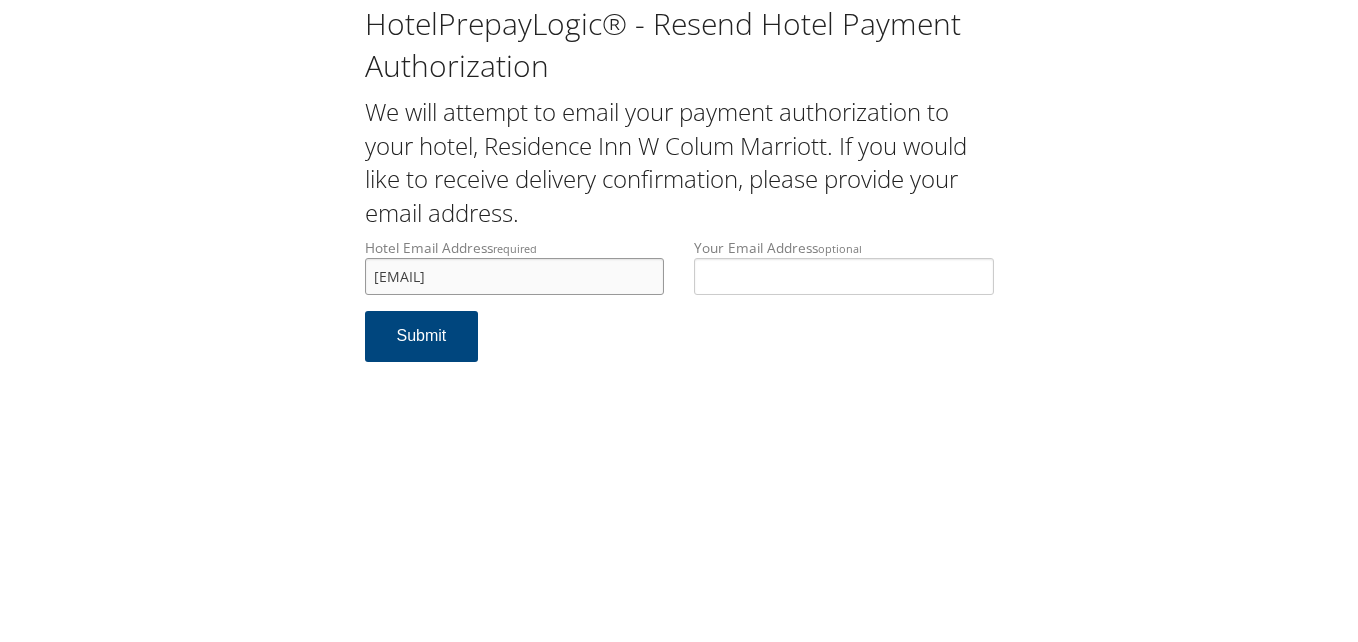 drag, startPoint x: 566, startPoint y: 287, endPoint x: 355, endPoint y: 290, distance: 211.02133 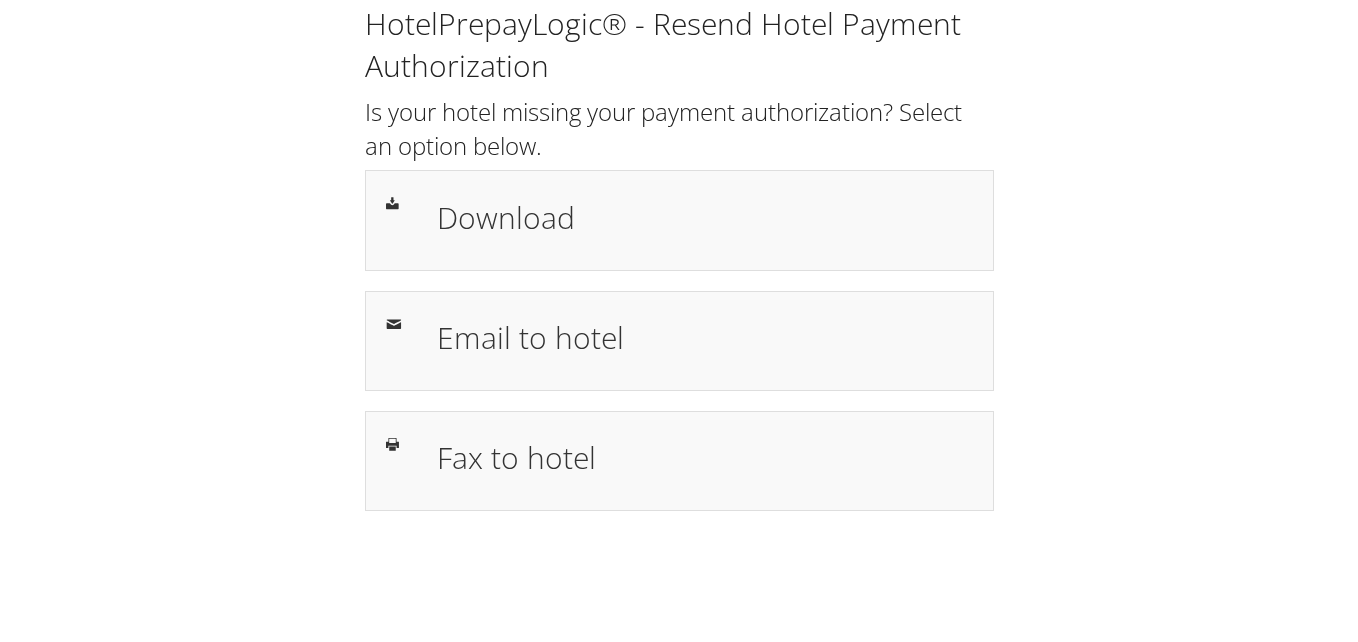 scroll, scrollTop: 0, scrollLeft: 0, axis: both 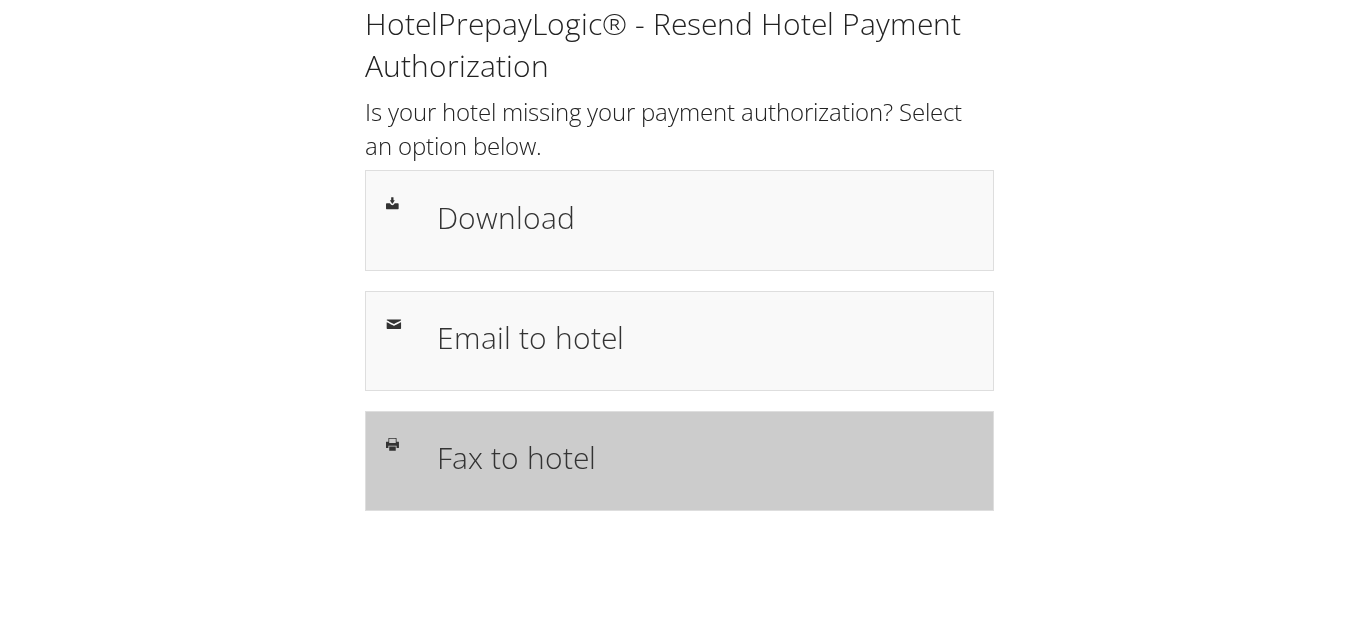 click on "Fax to hotel" at bounding box center (705, 457) 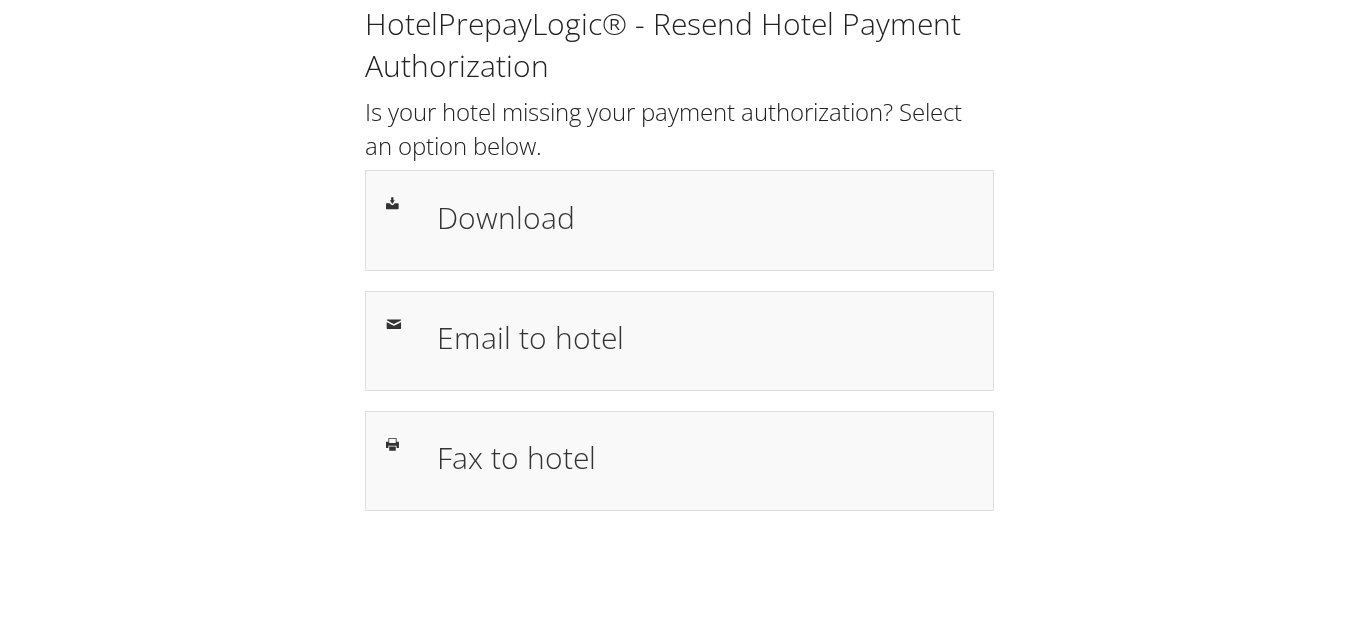 scroll, scrollTop: 0, scrollLeft: 0, axis: both 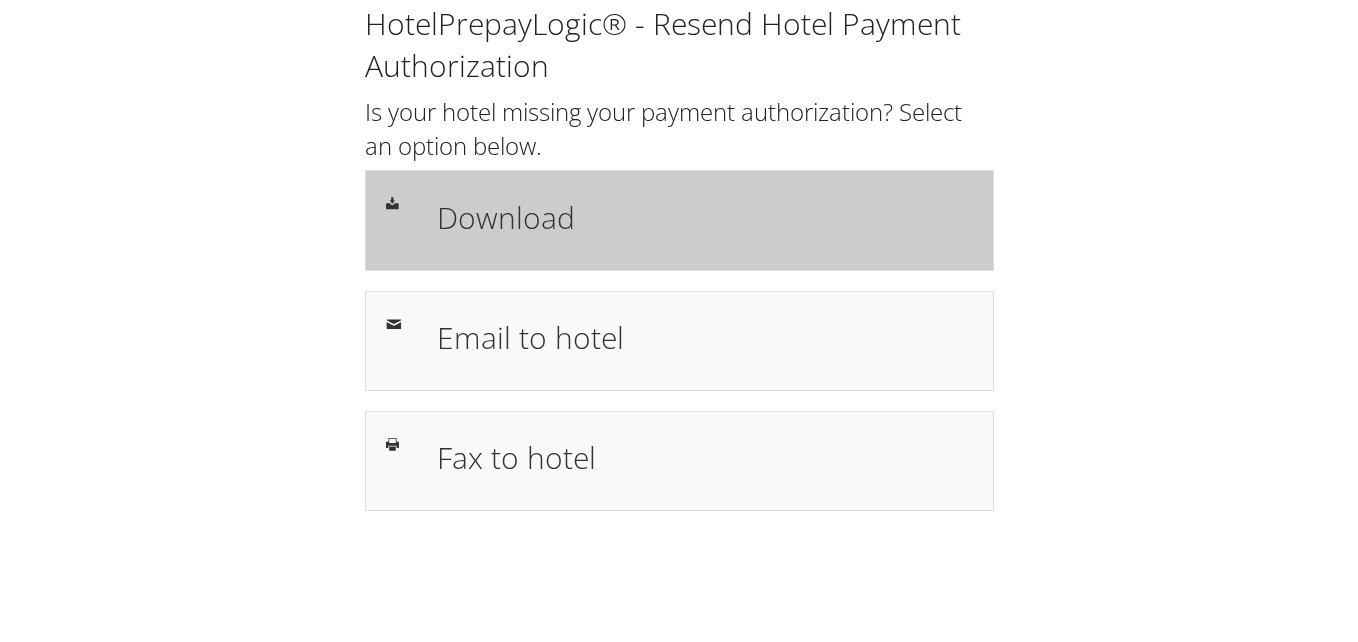 click on "Download" at bounding box center [705, 217] 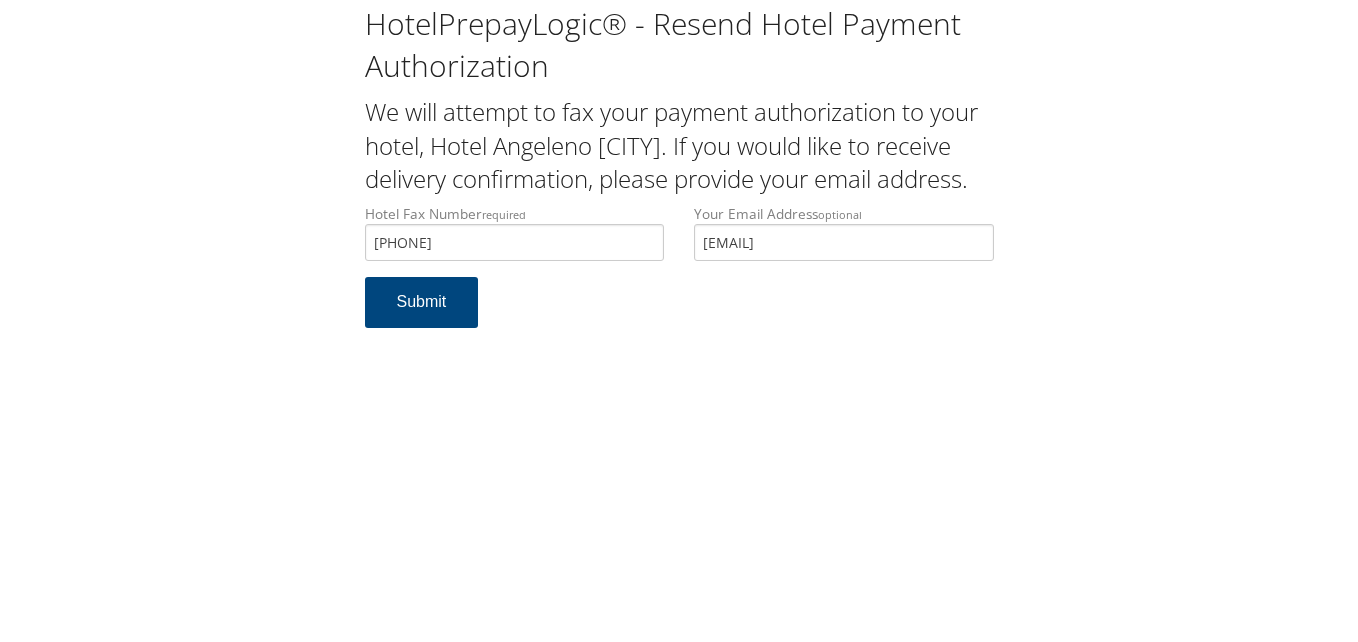scroll, scrollTop: 0, scrollLeft: 0, axis: both 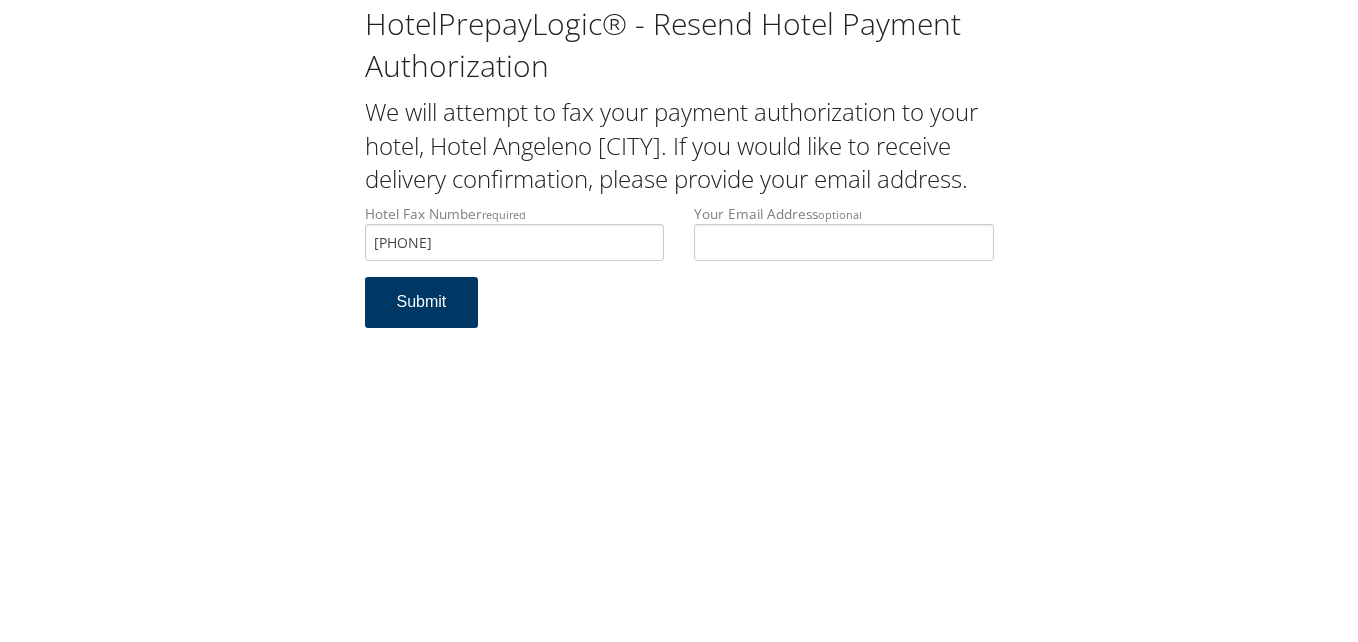 type 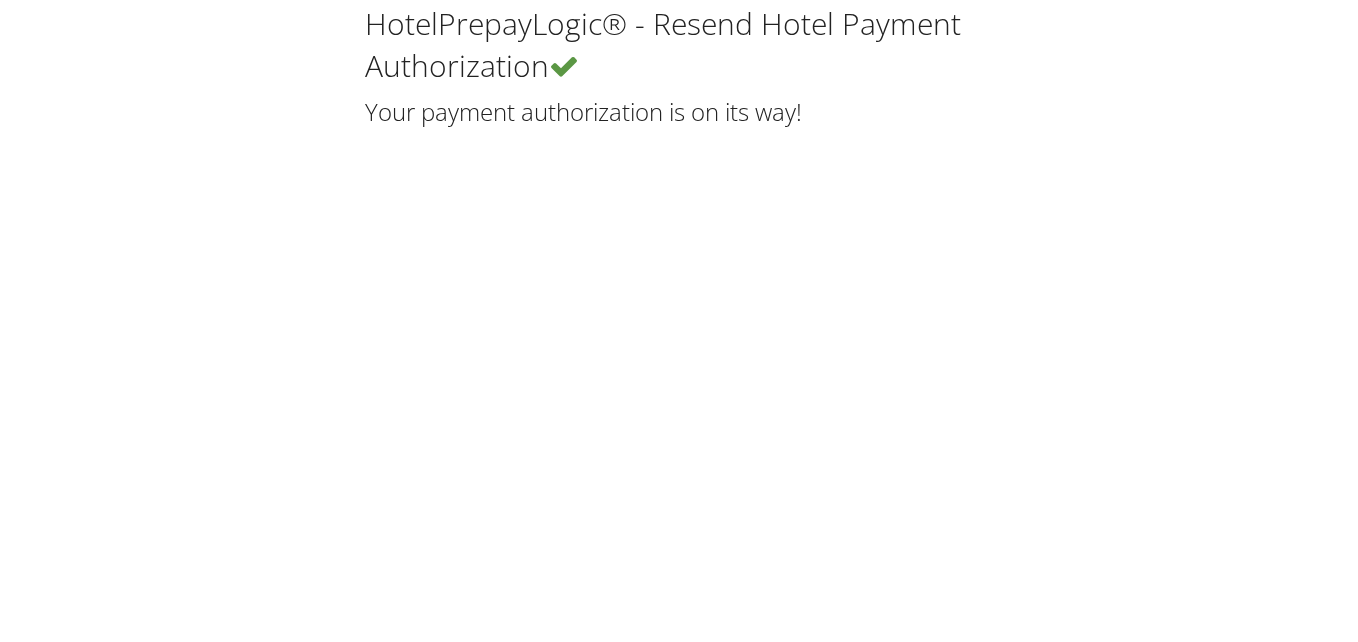 scroll, scrollTop: 0, scrollLeft: 0, axis: both 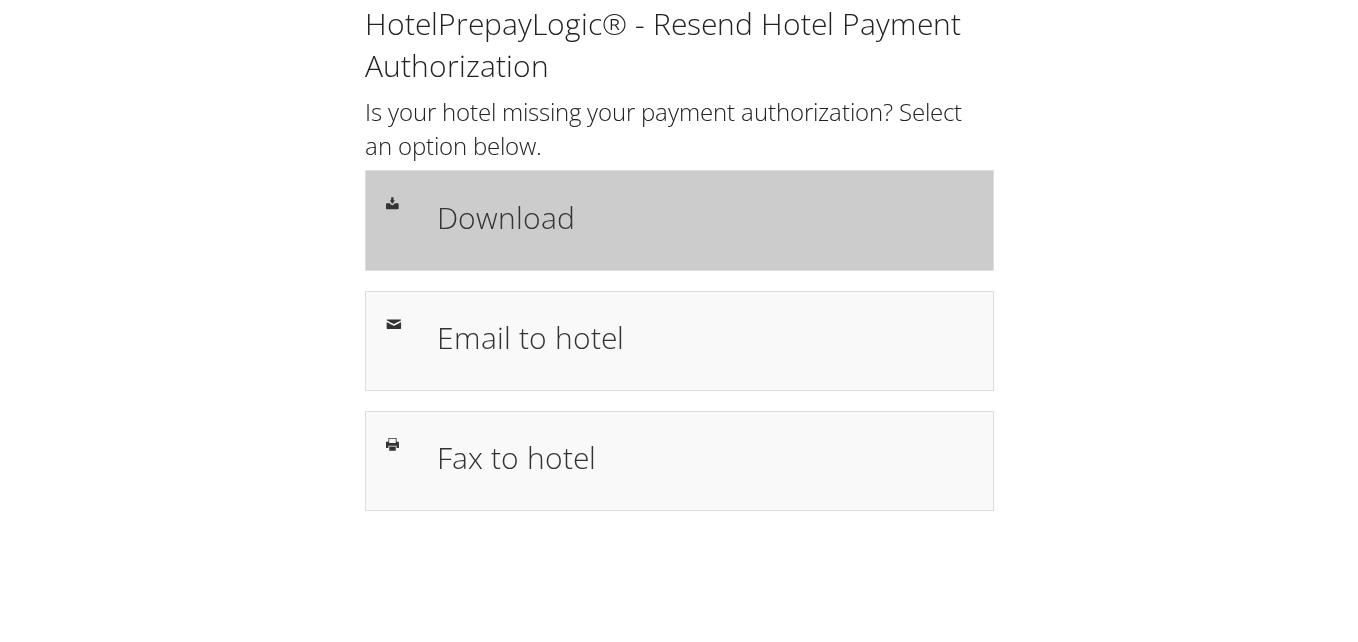 click on "Download" at bounding box center (679, 220) 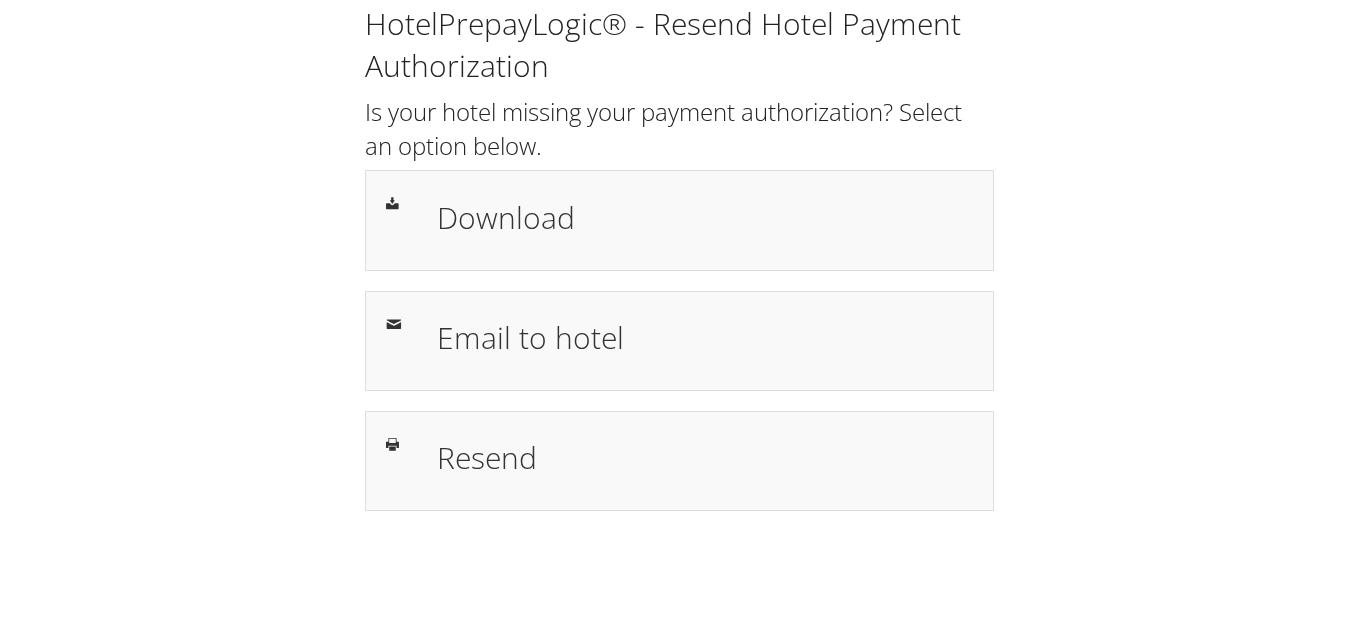 scroll, scrollTop: 0, scrollLeft: 0, axis: both 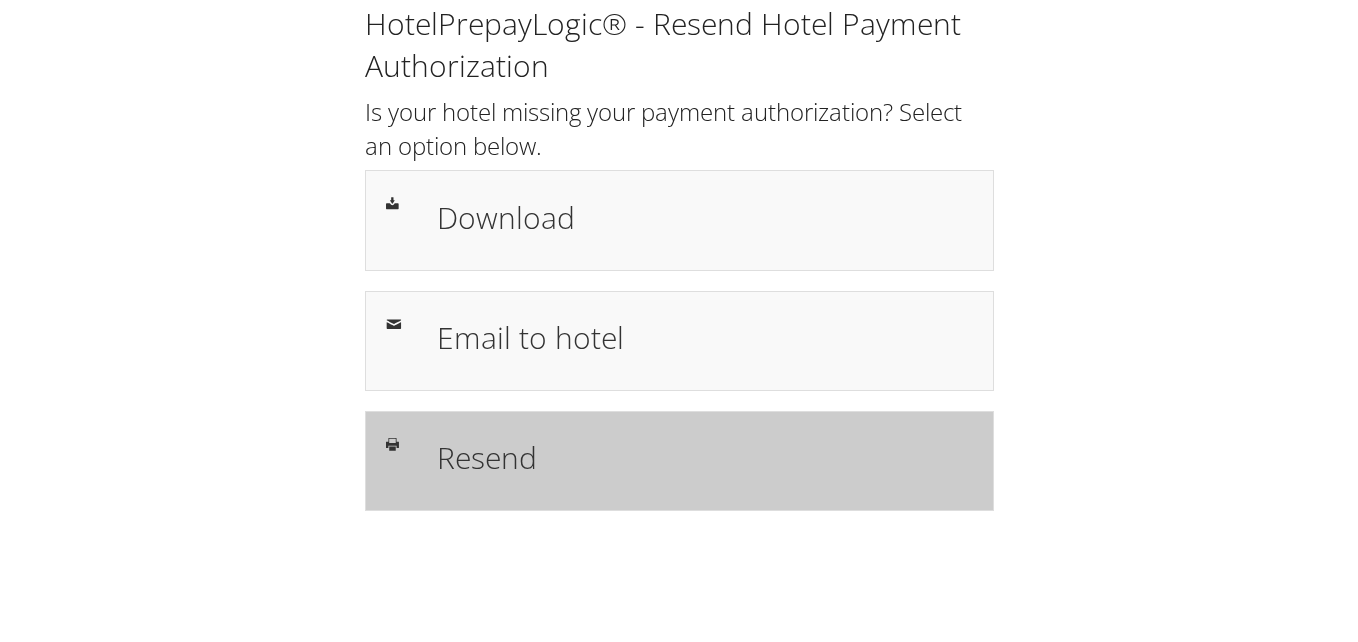click on "Resend" at bounding box center (705, 457) 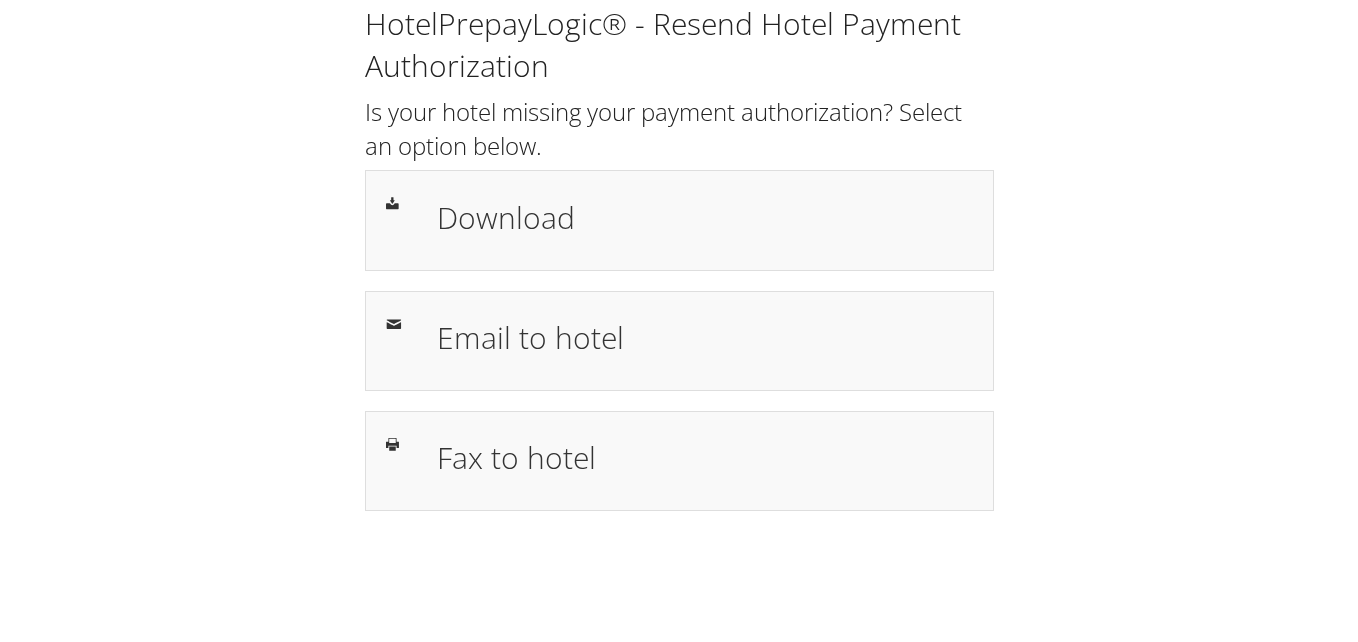 scroll, scrollTop: 0, scrollLeft: 0, axis: both 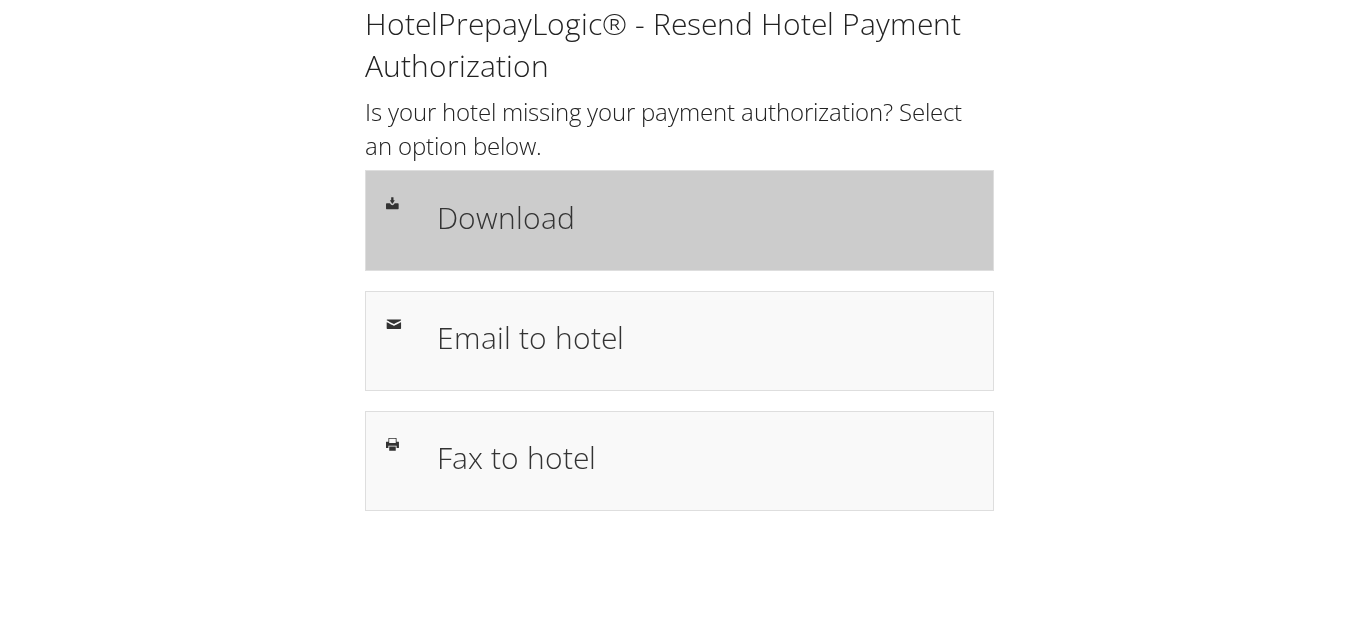 click on "Download" at bounding box center [705, 220] 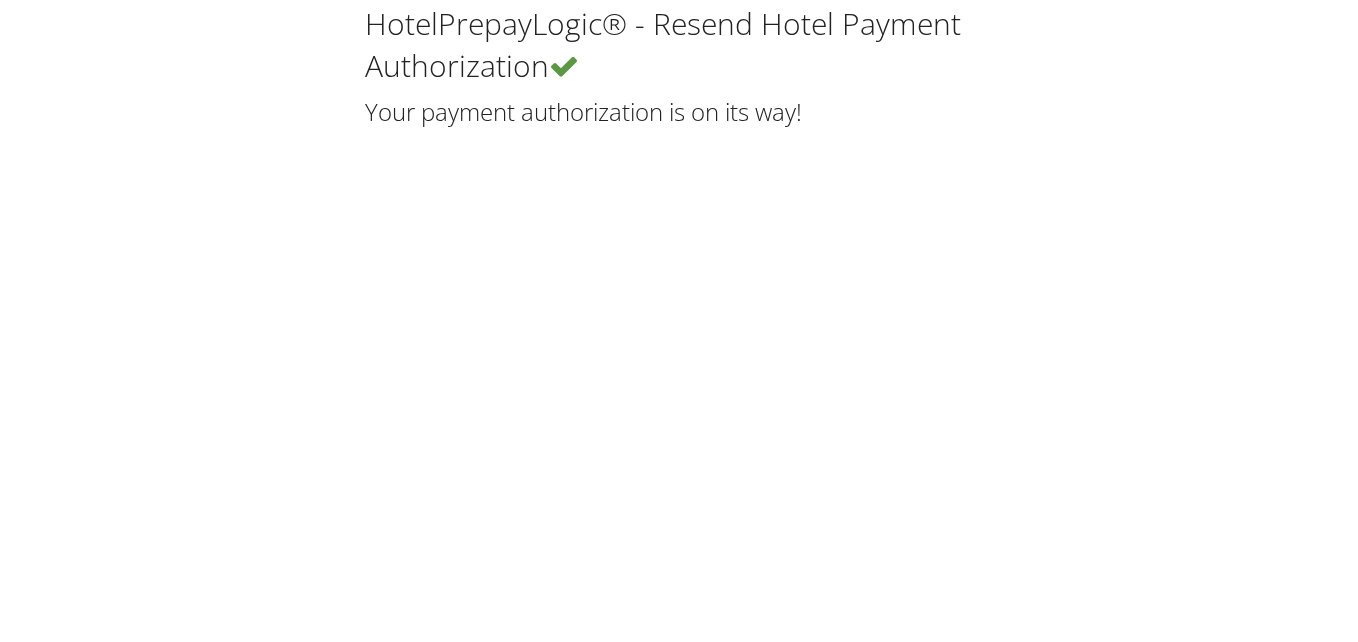 scroll, scrollTop: 0, scrollLeft: 0, axis: both 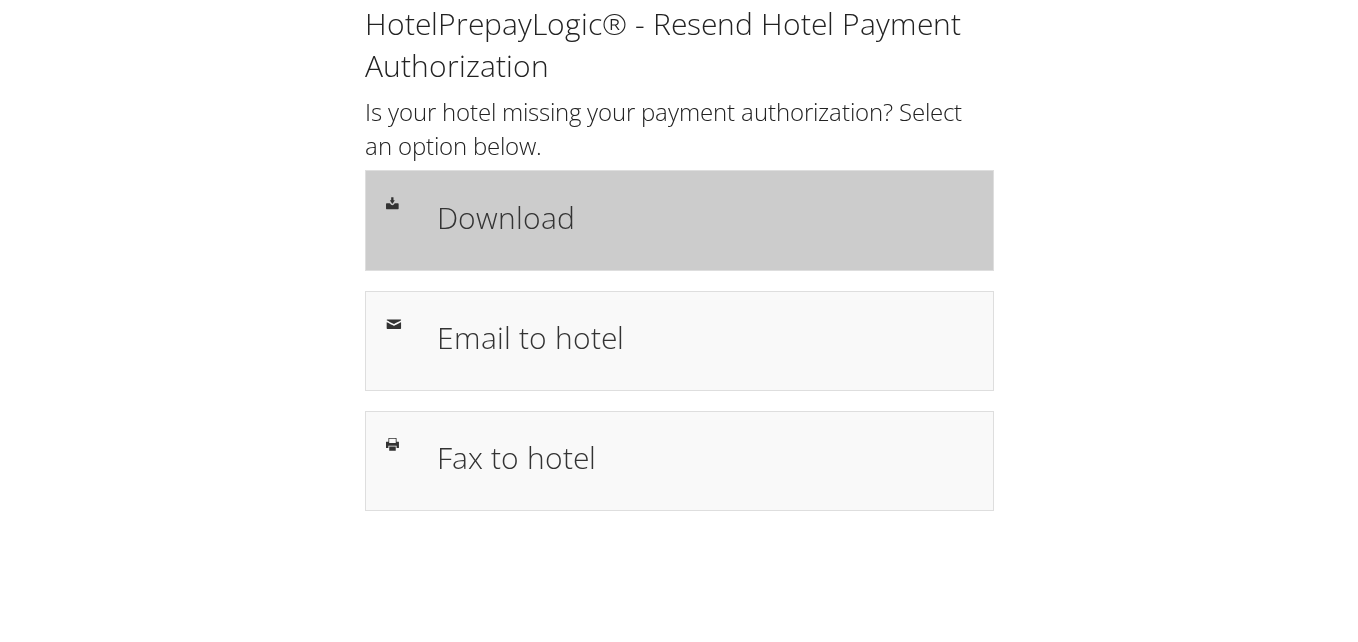 click on "Download" at bounding box center [705, 217] 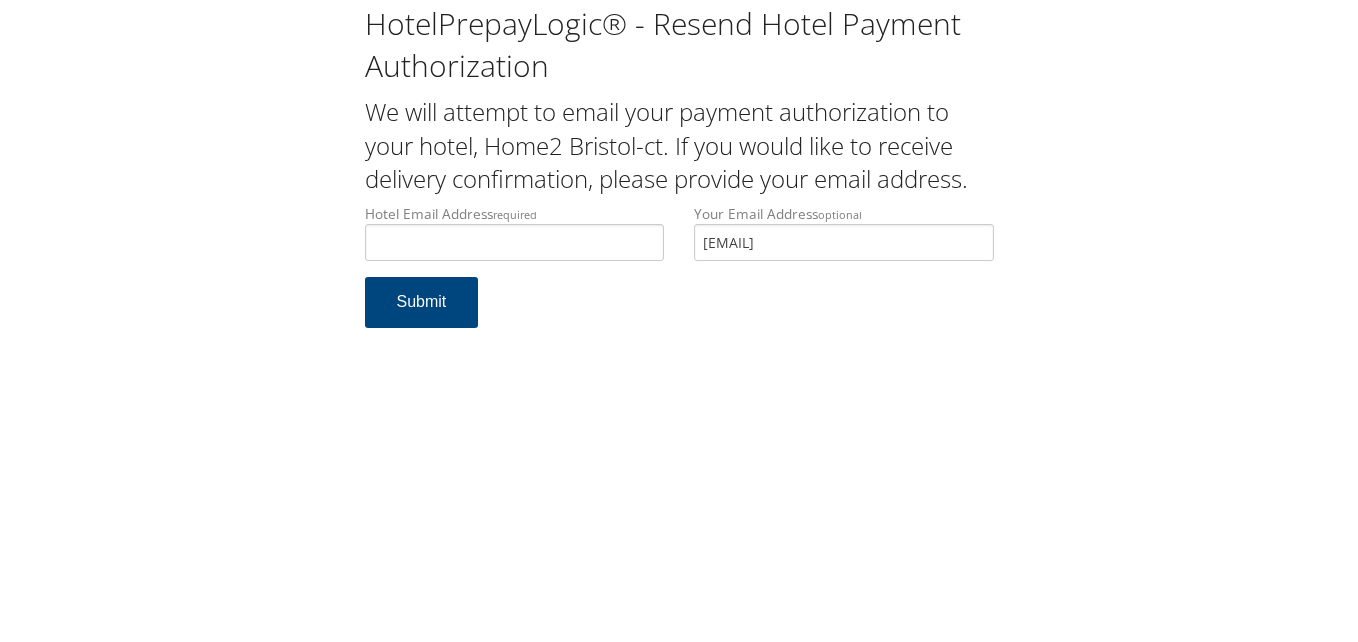 scroll, scrollTop: 0, scrollLeft: 0, axis: both 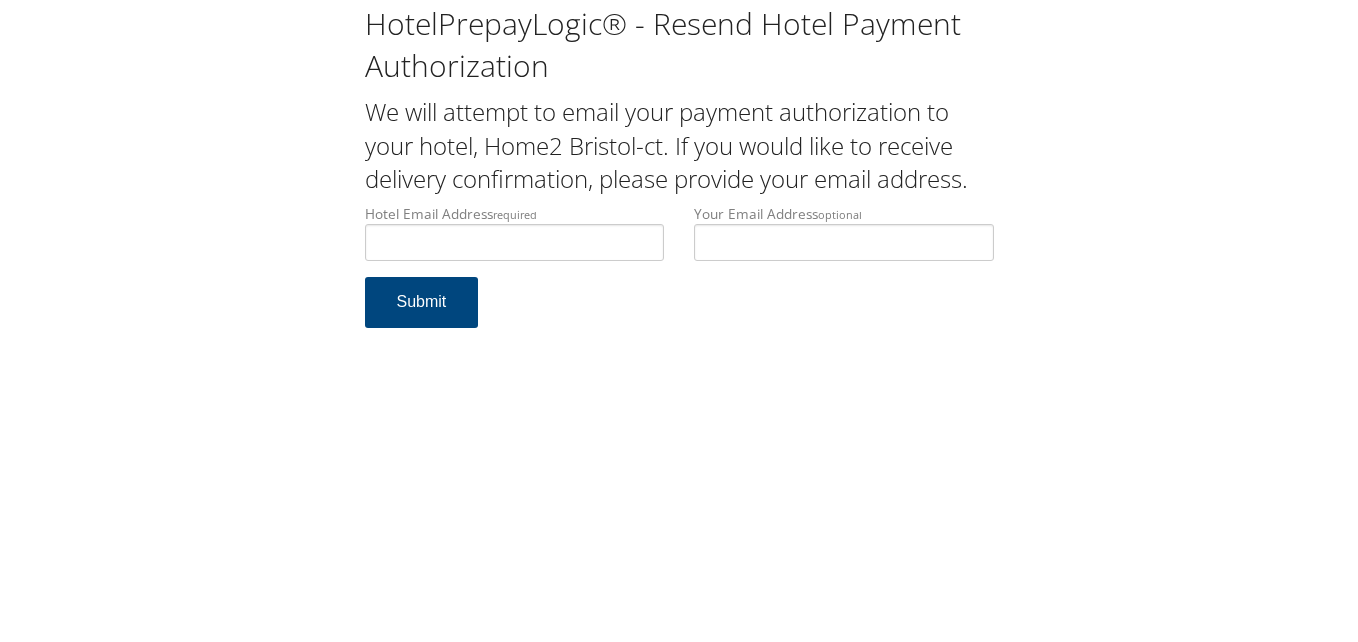 type 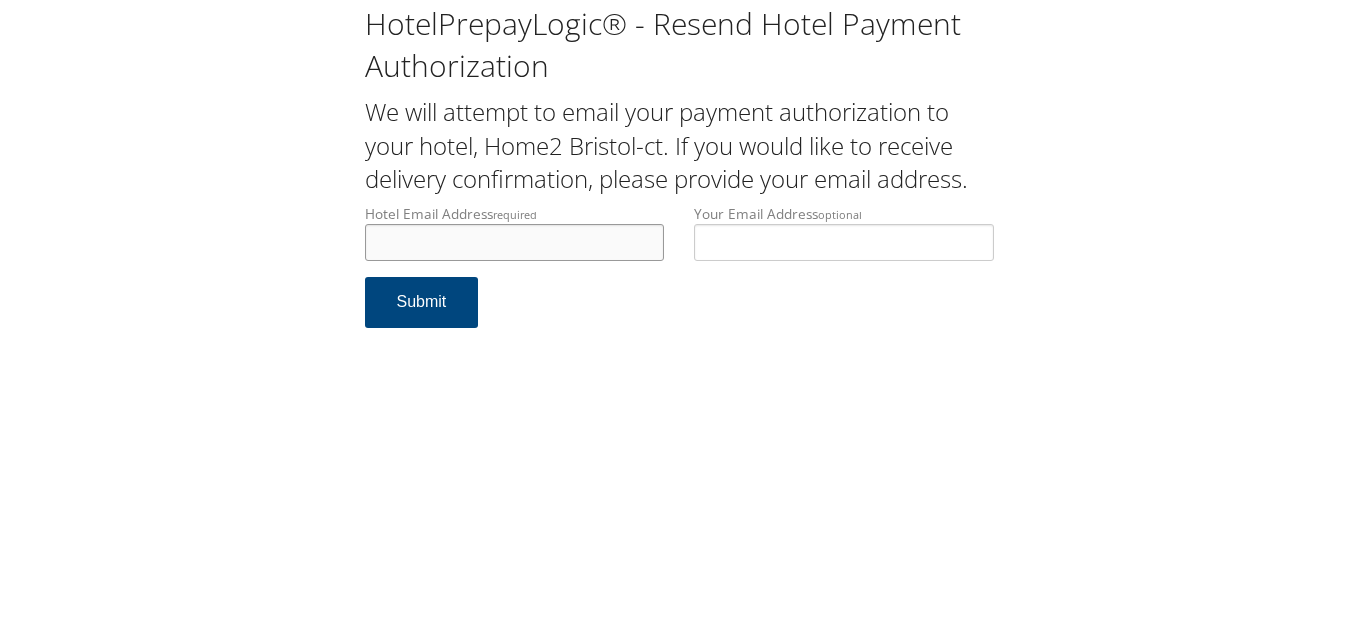 click on "Hotel Email Address  required" at bounding box center (515, 242) 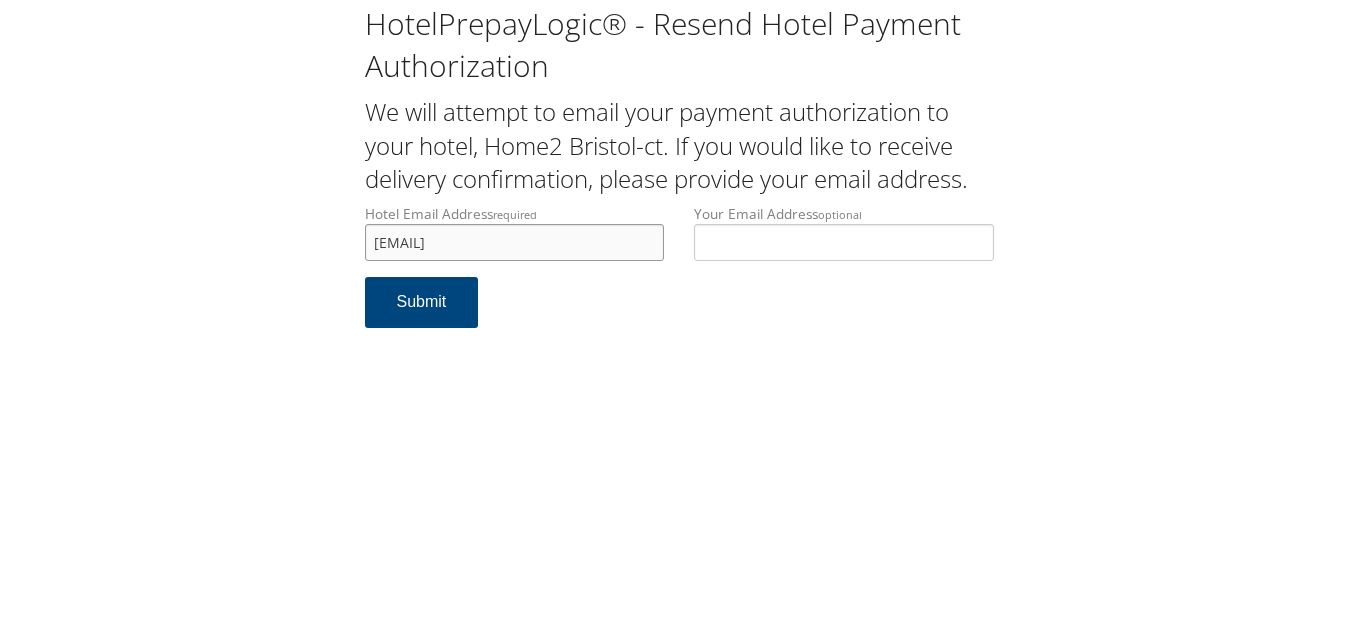 drag, startPoint x: 566, startPoint y: 237, endPoint x: 285, endPoint y: 252, distance: 281.4001 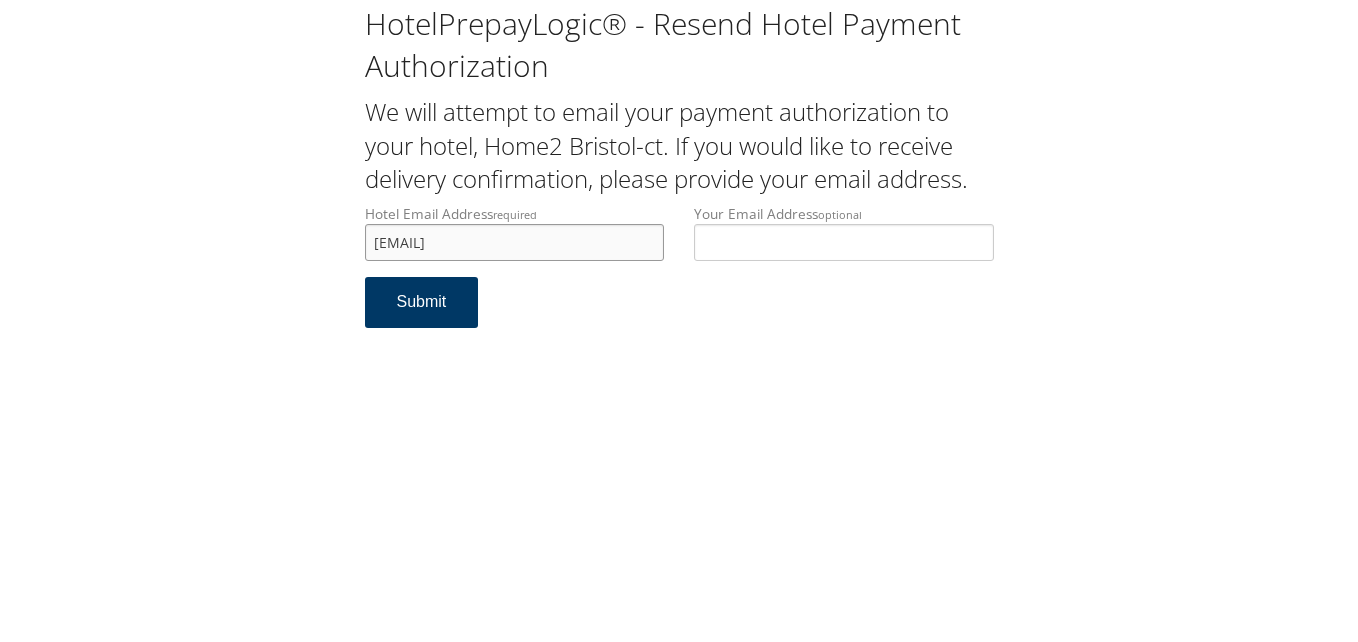 type on "[EMAIL]" 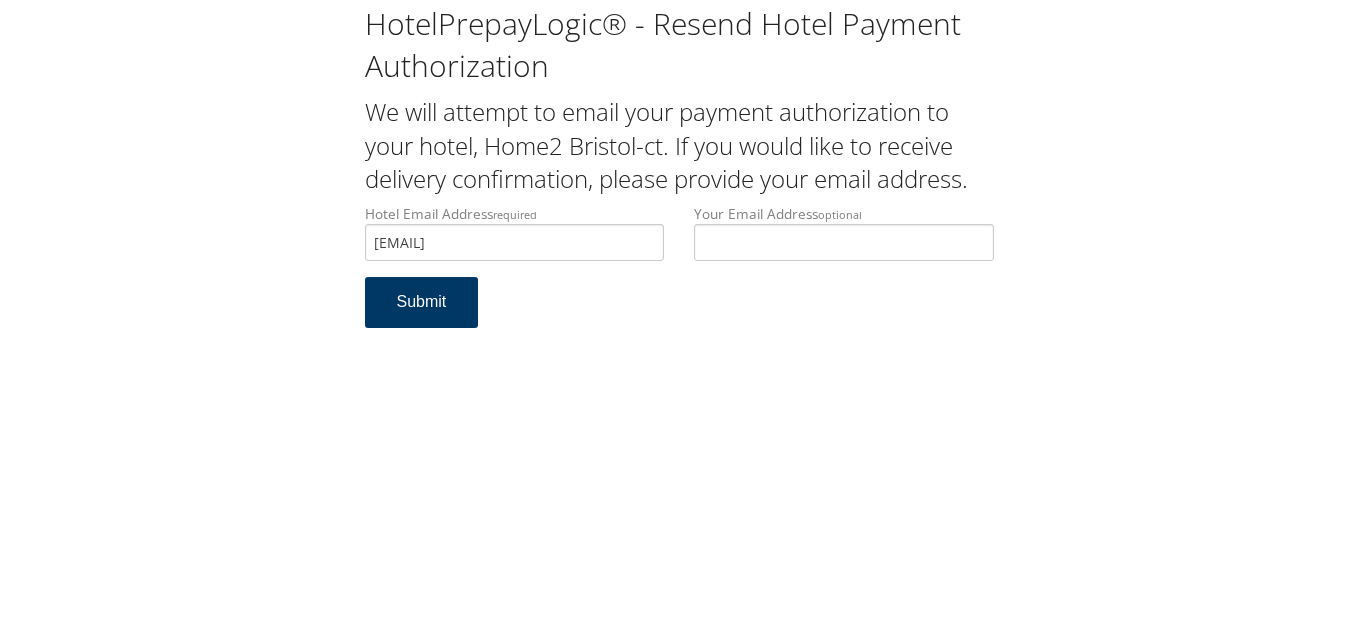 click on "Submit" at bounding box center (422, 302) 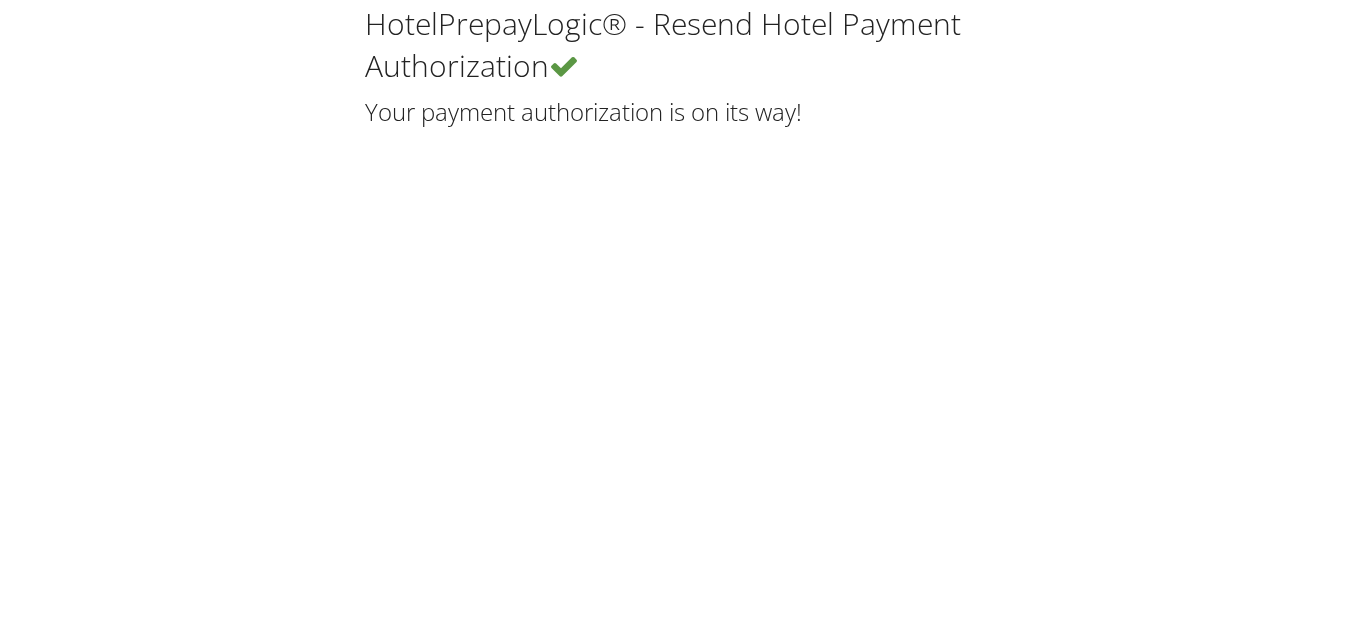 scroll, scrollTop: 0, scrollLeft: 0, axis: both 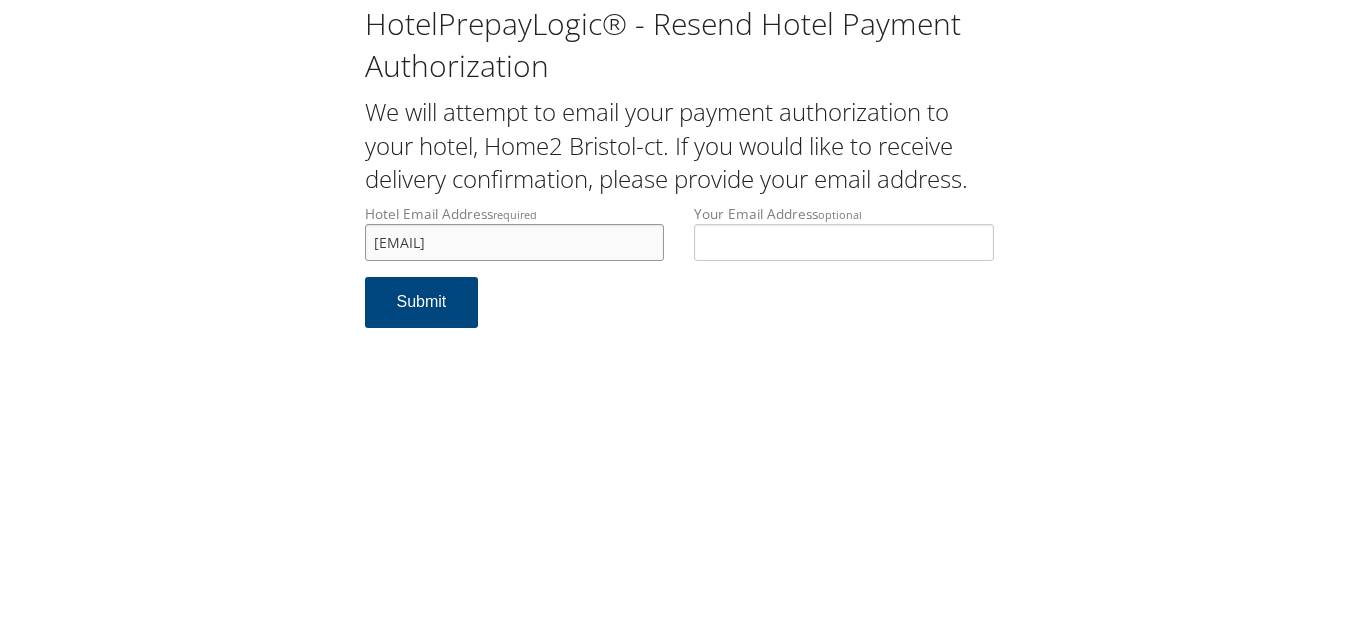 drag, startPoint x: 562, startPoint y: 242, endPoint x: 375, endPoint y: 261, distance: 187.96277 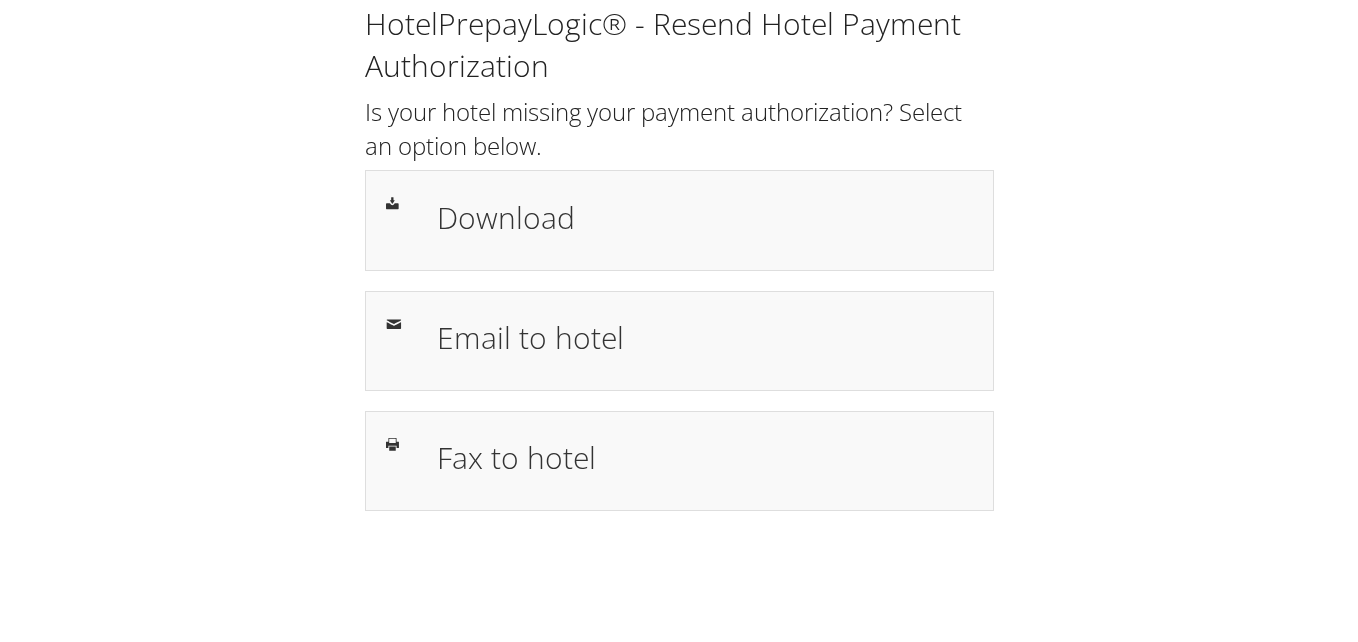 scroll, scrollTop: 0, scrollLeft: 0, axis: both 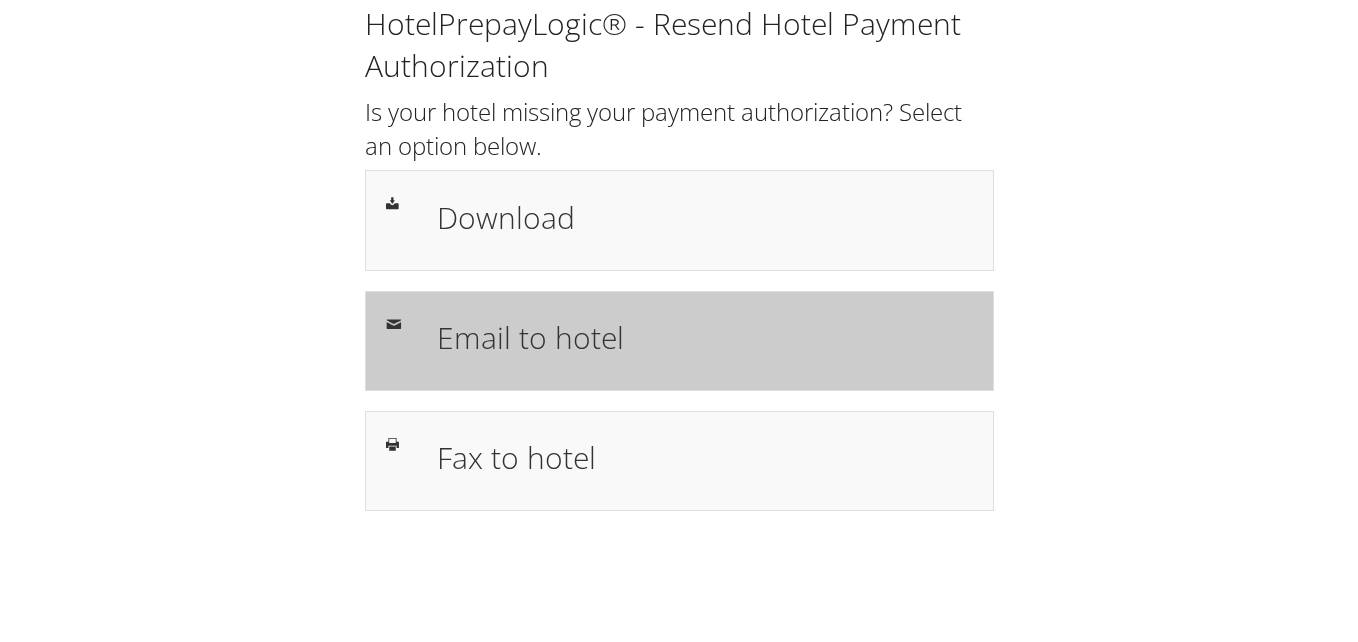click on "Email to hotel" at bounding box center (705, 337) 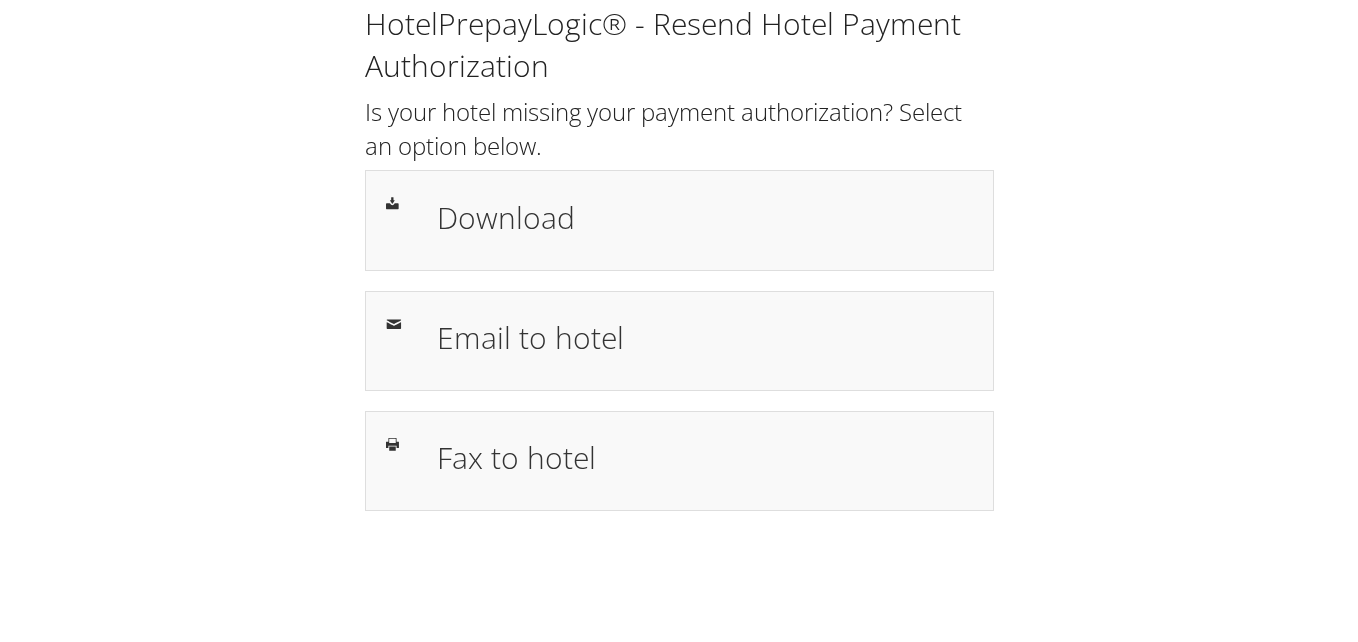 scroll, scrollTop: 0, scrollLeft: 0, axis: both 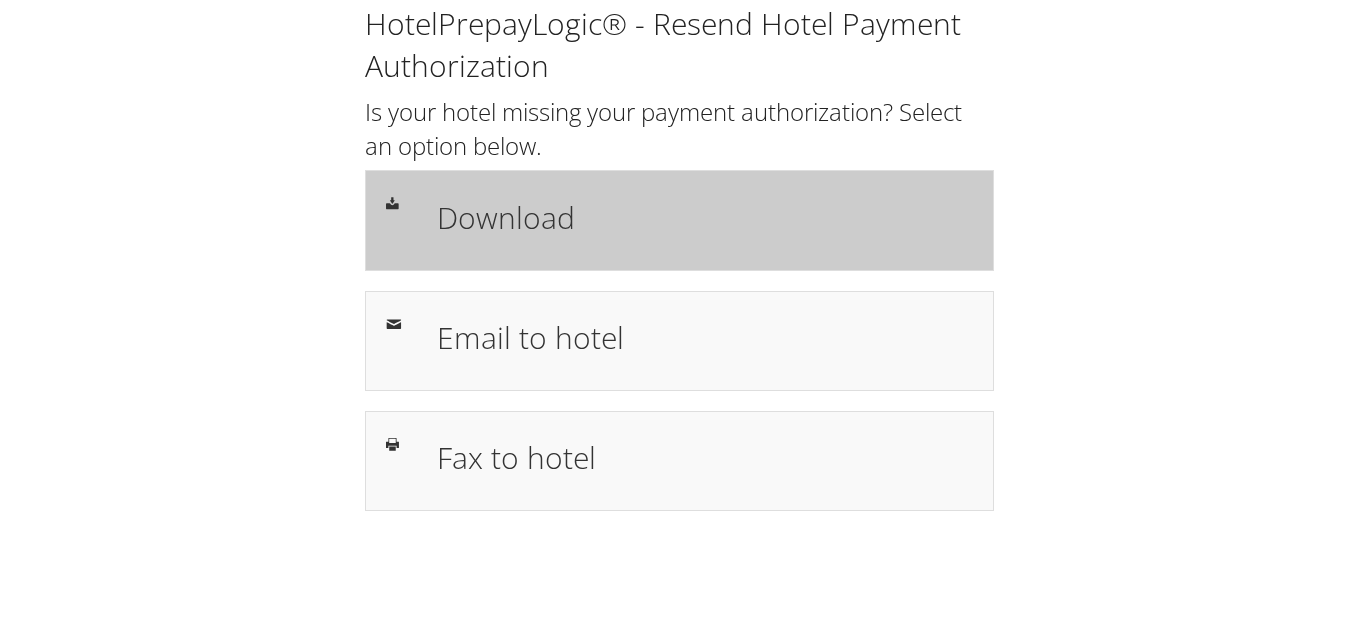 drag, startPoint x: 0, startPoint y: 0, endPoint x: 764, endPoint y: 196, distance: 788.7408 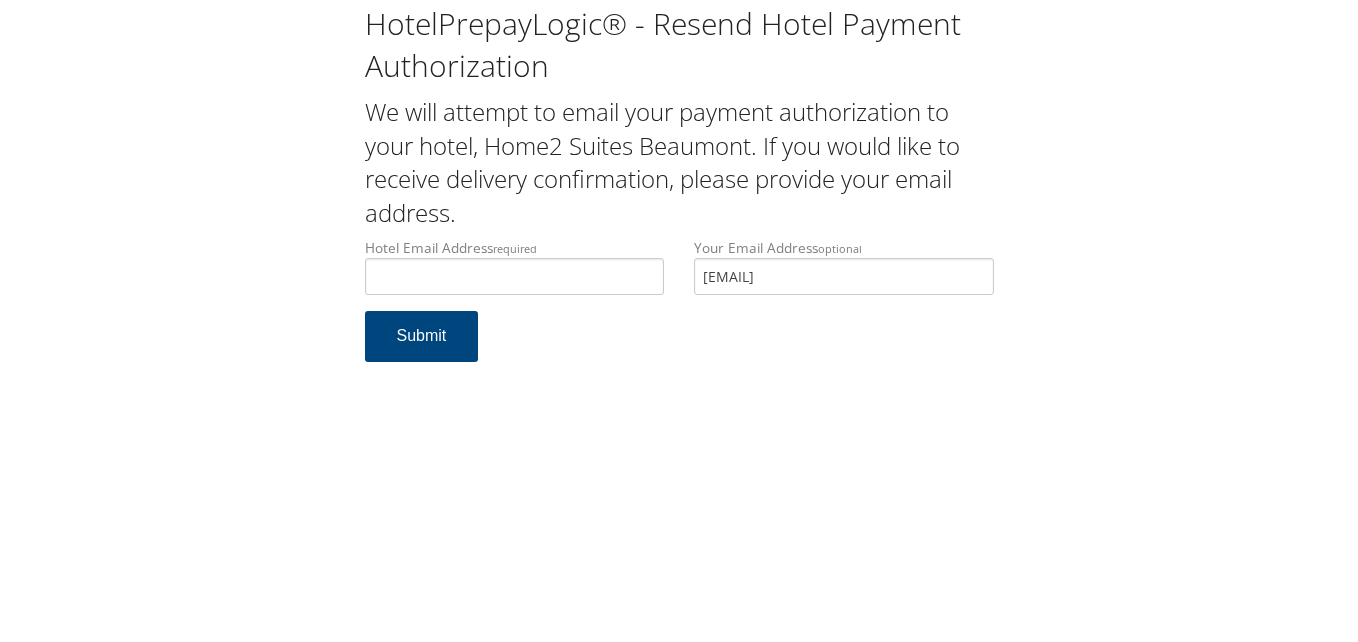 scroll, scrollTop: 0, scrollLeft: 0, axis: both 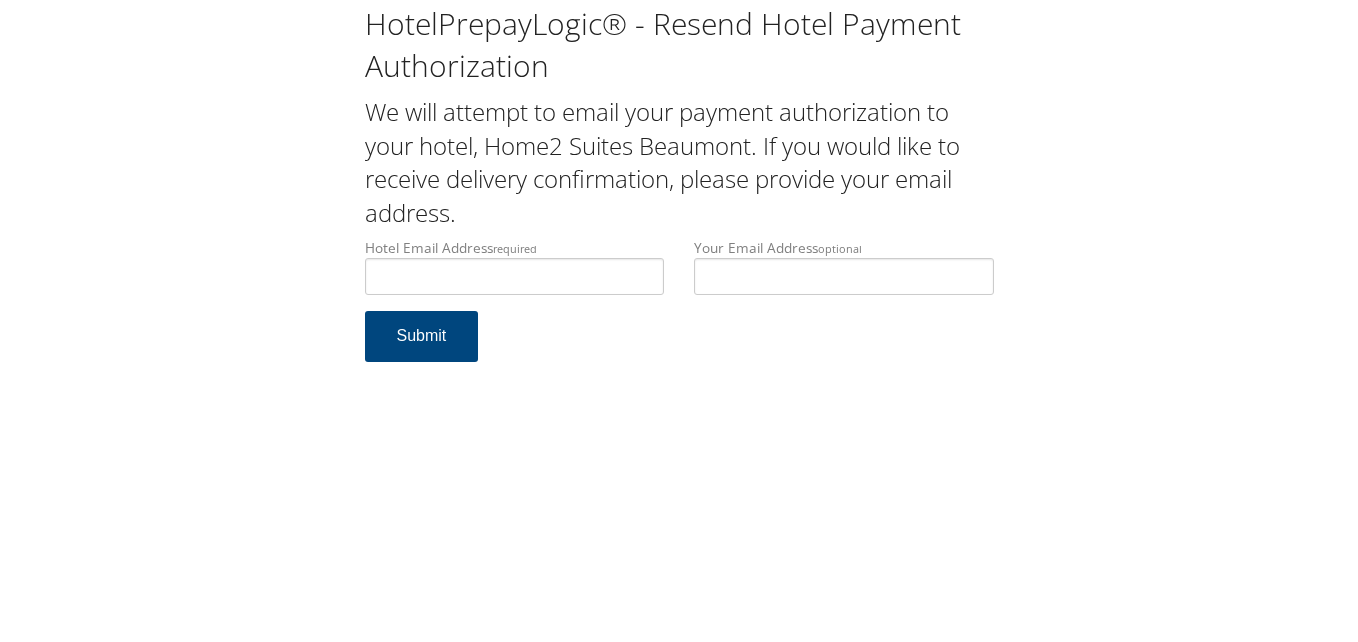 type 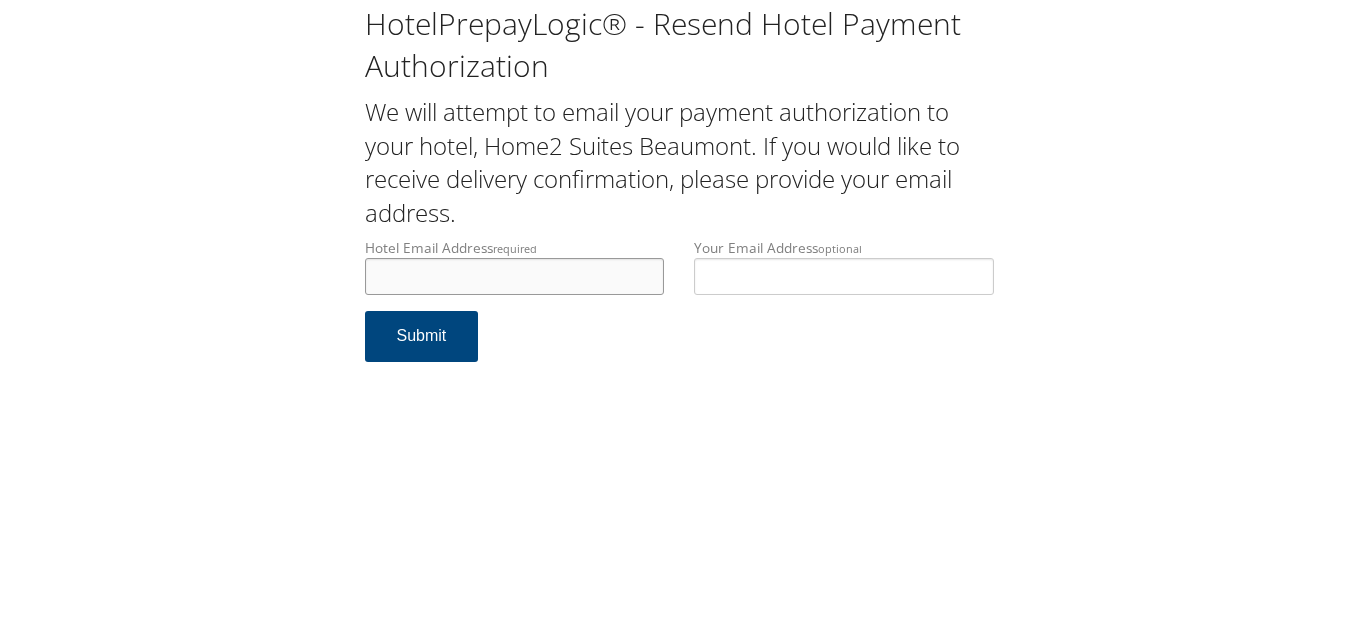 drag, startPoint x: 0, startPoint y: 0, endPoint x: 591, endPoint y: 275, distance: 651.84814 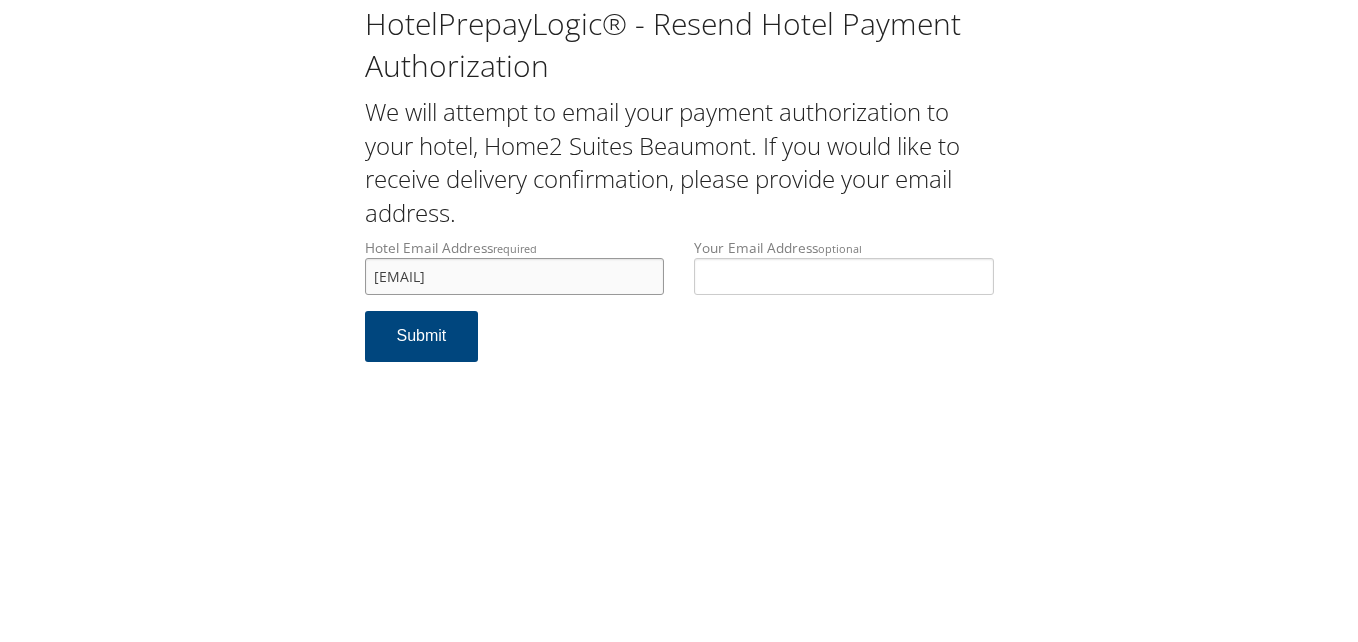 drag, startPoint x: 566, startPoint y: 280, endPoint x: 306, endPoint y: 264, distance: 260.49185 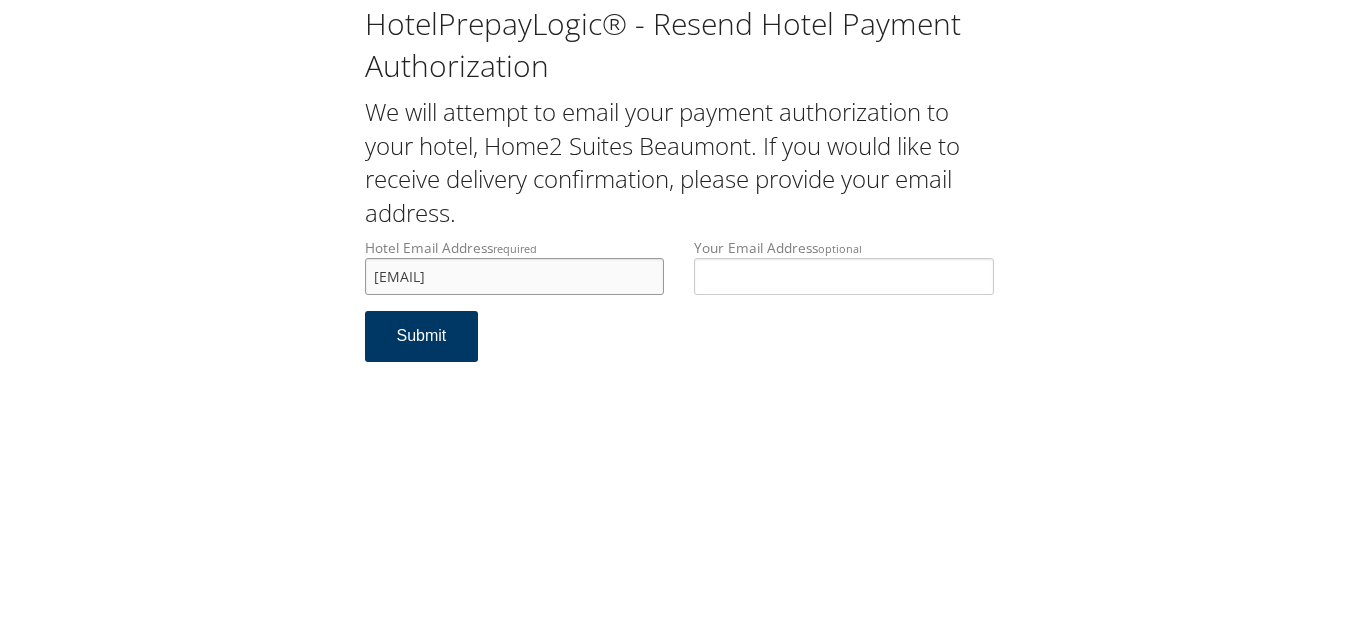 type on "[EMAIL]" 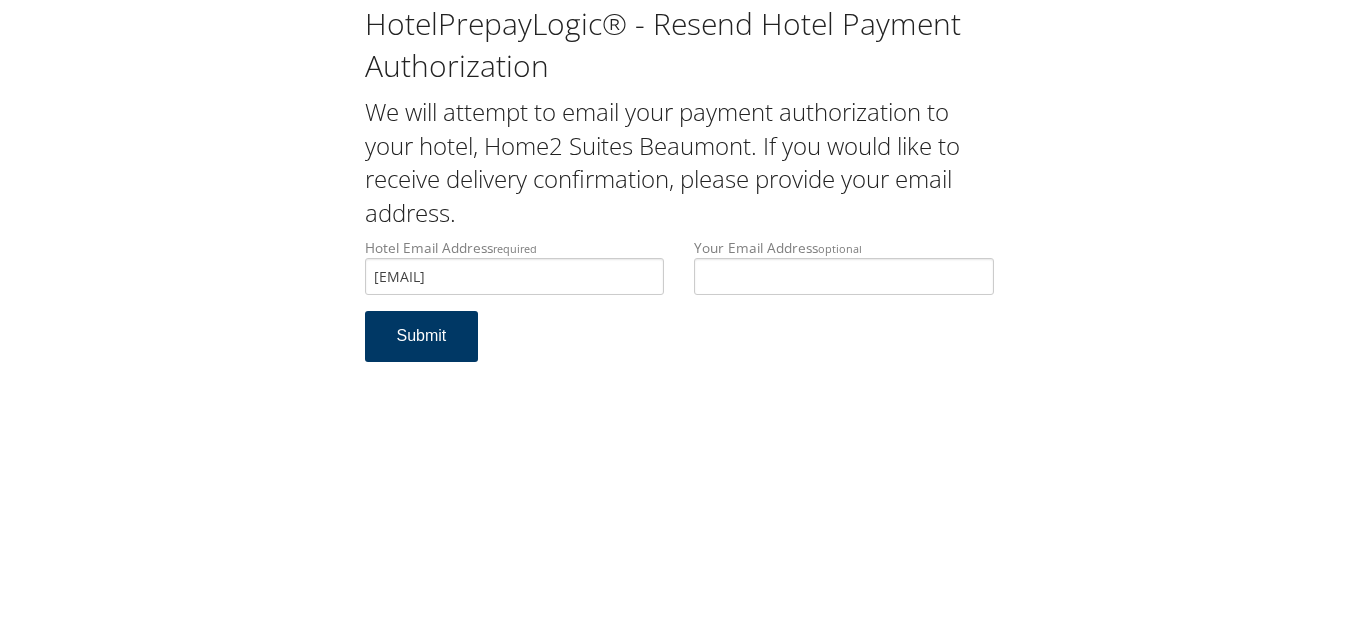 click on "Submit" at bounding box center [422, 336] 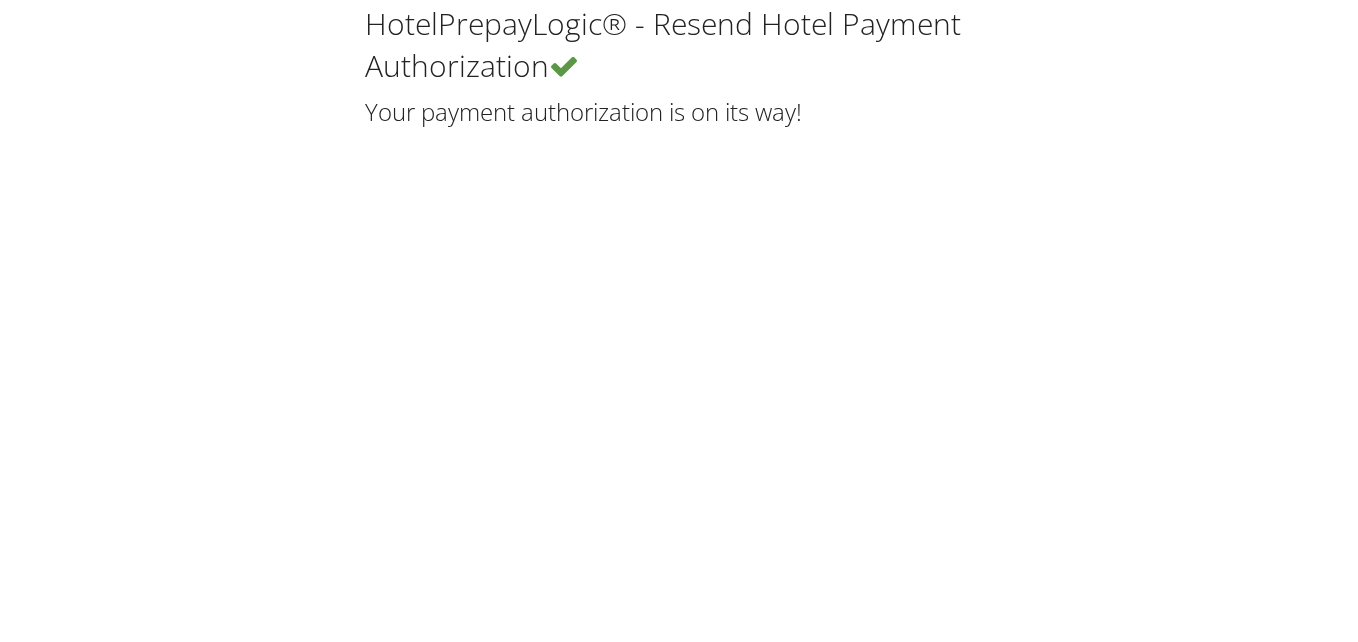 scroll, scrollTop: 0, scrollLeft: 0, axis: both 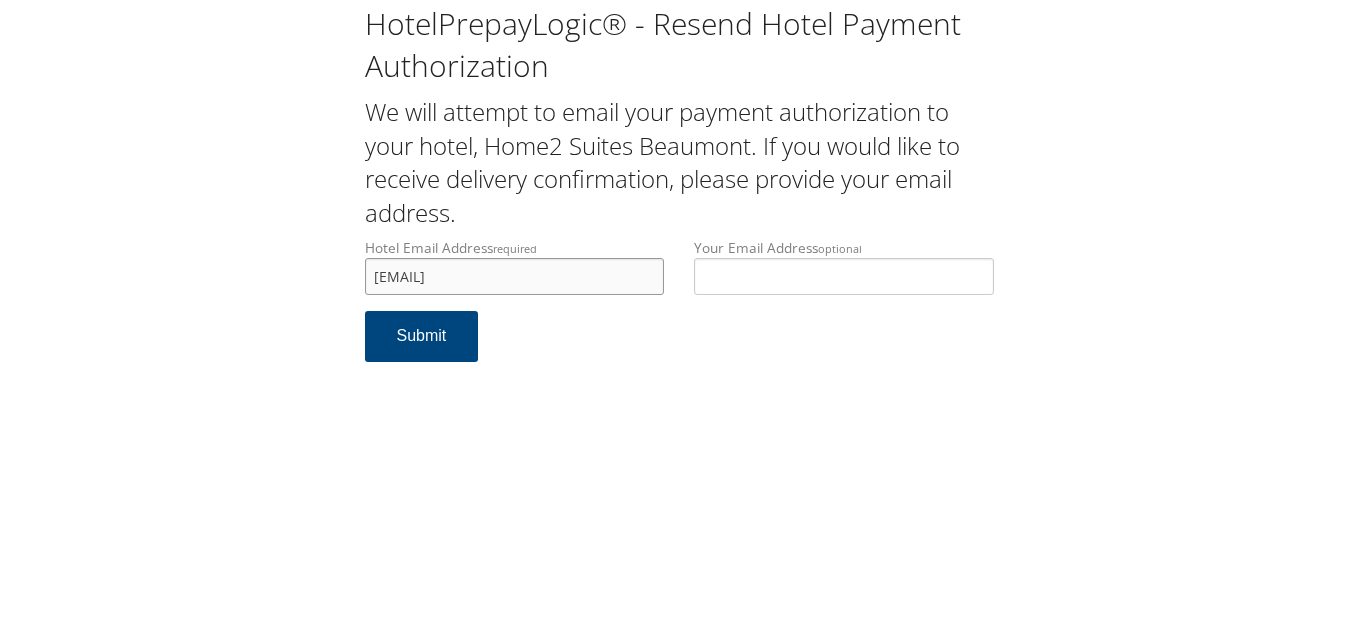 drag, startPoint x: 552, startPoint y: 274, endPoint x: 335, endPoint y: 283, distance: 217.18655 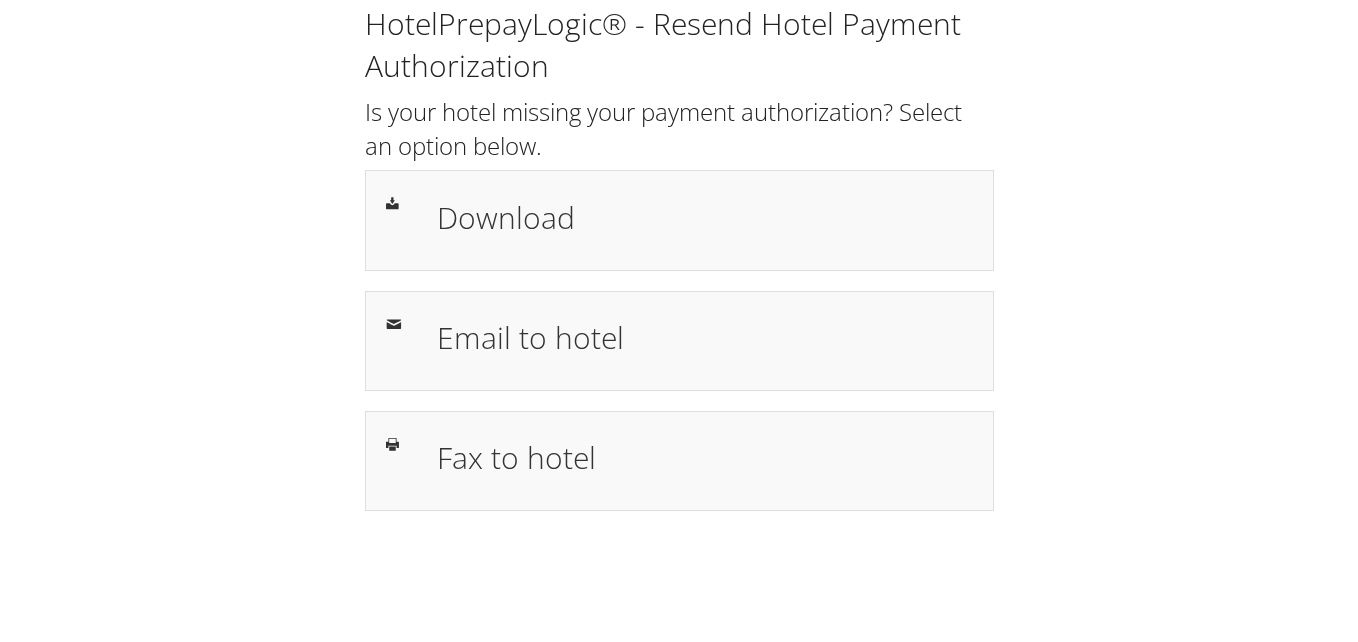 scroll, scrollTop: 0, scrollLeft: 0, axis: both 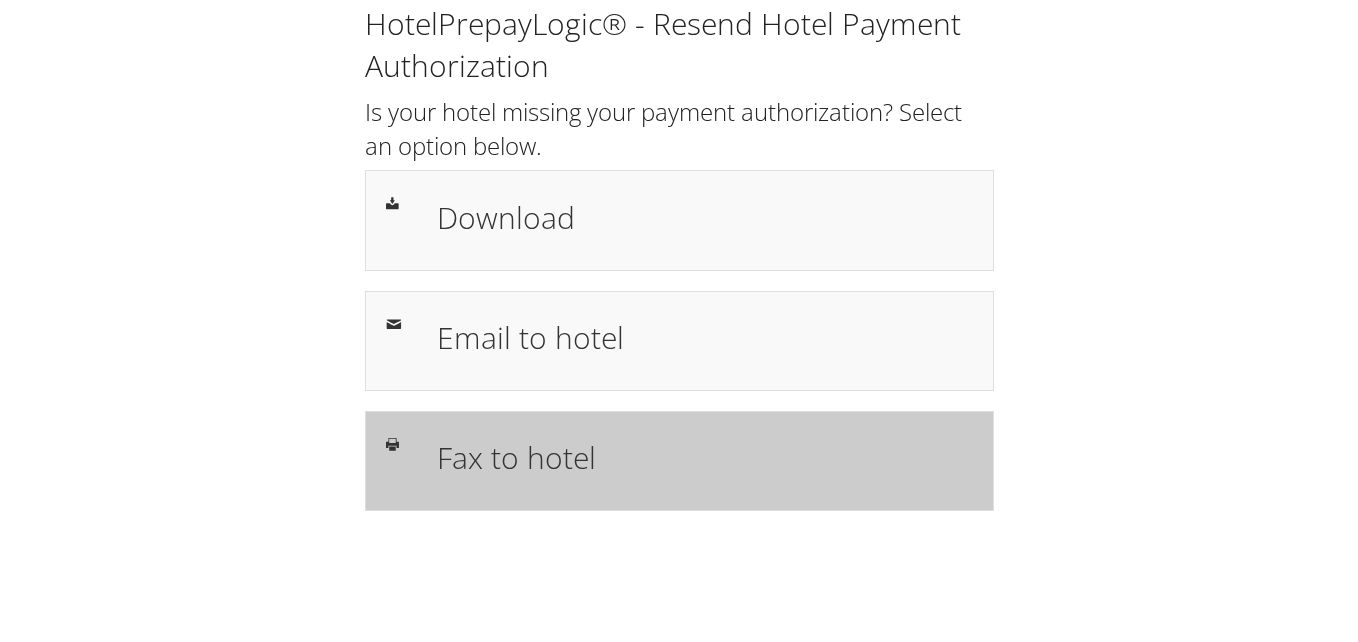 click on "Fax to hotel" at bounding box center (679, 461) 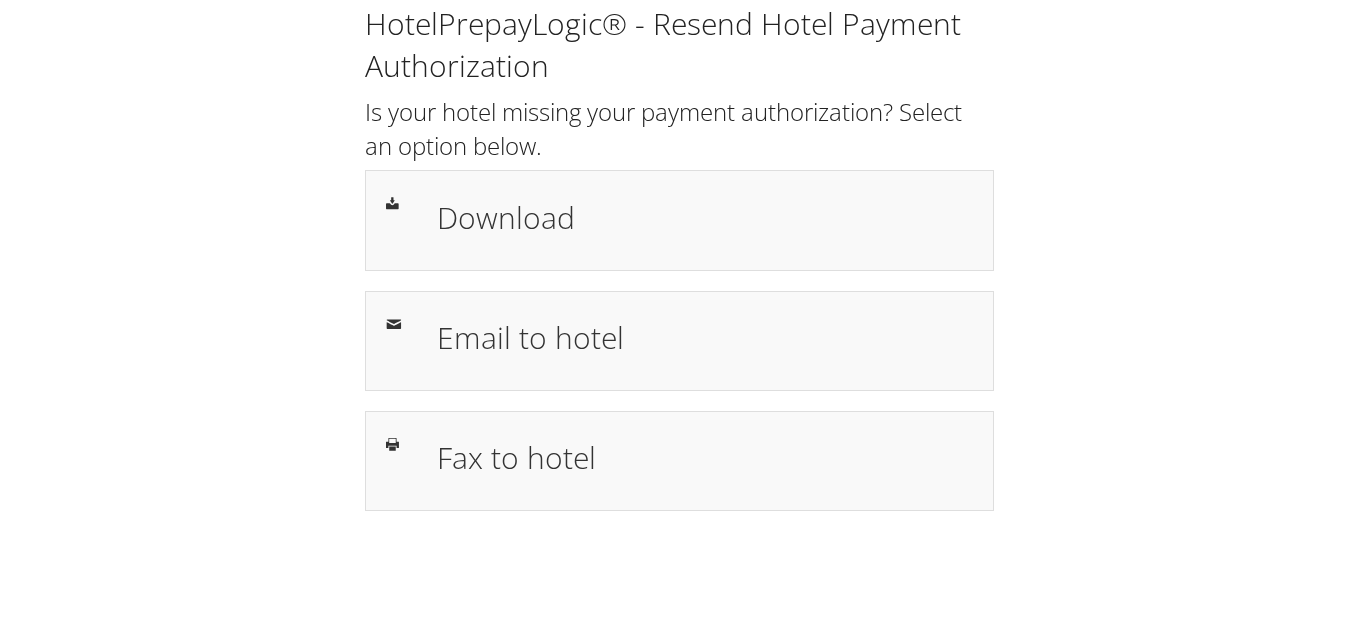 scroll, scrollTop: 0, scrollLeft: 0, axis: both 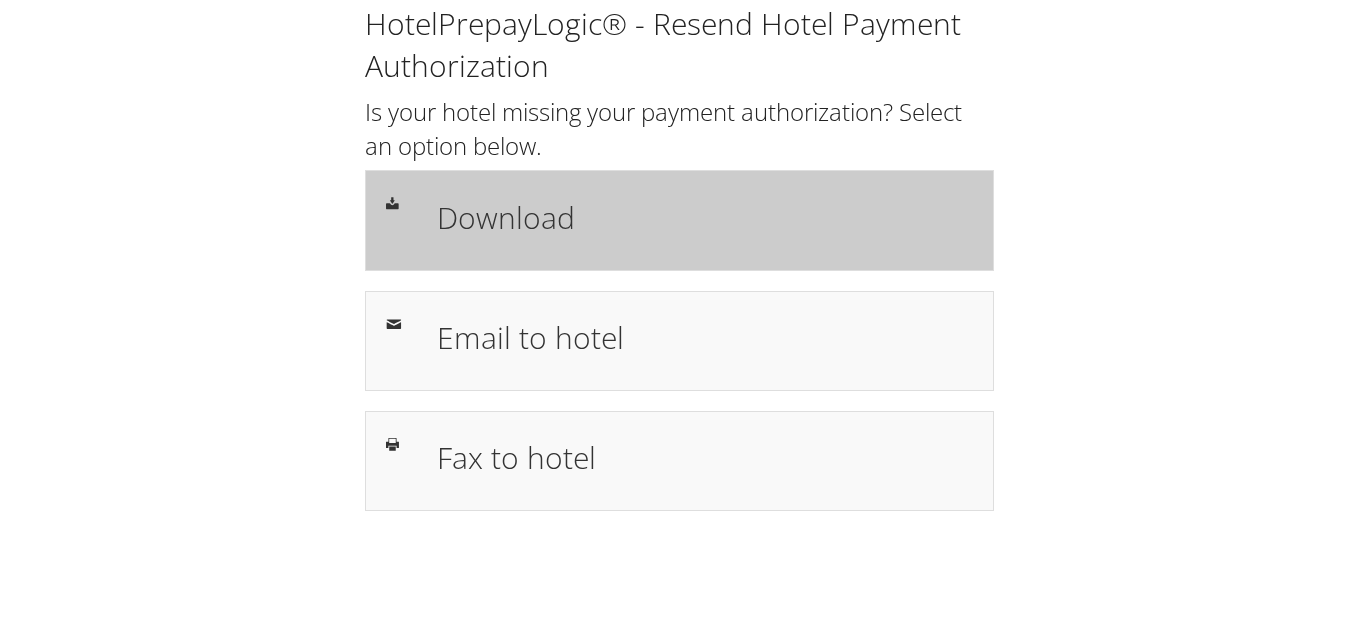 click on "Download" at bounding box center [705, 217] 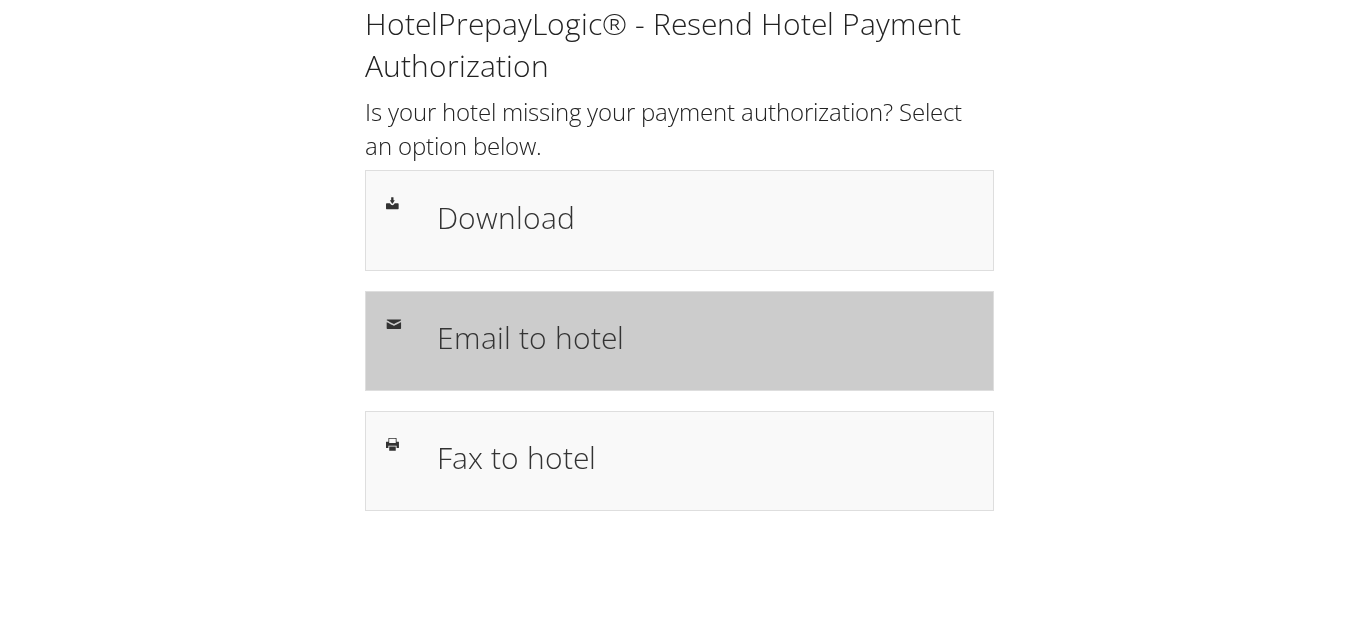 click on "Email to hotel" at bounding box center (705, 337) 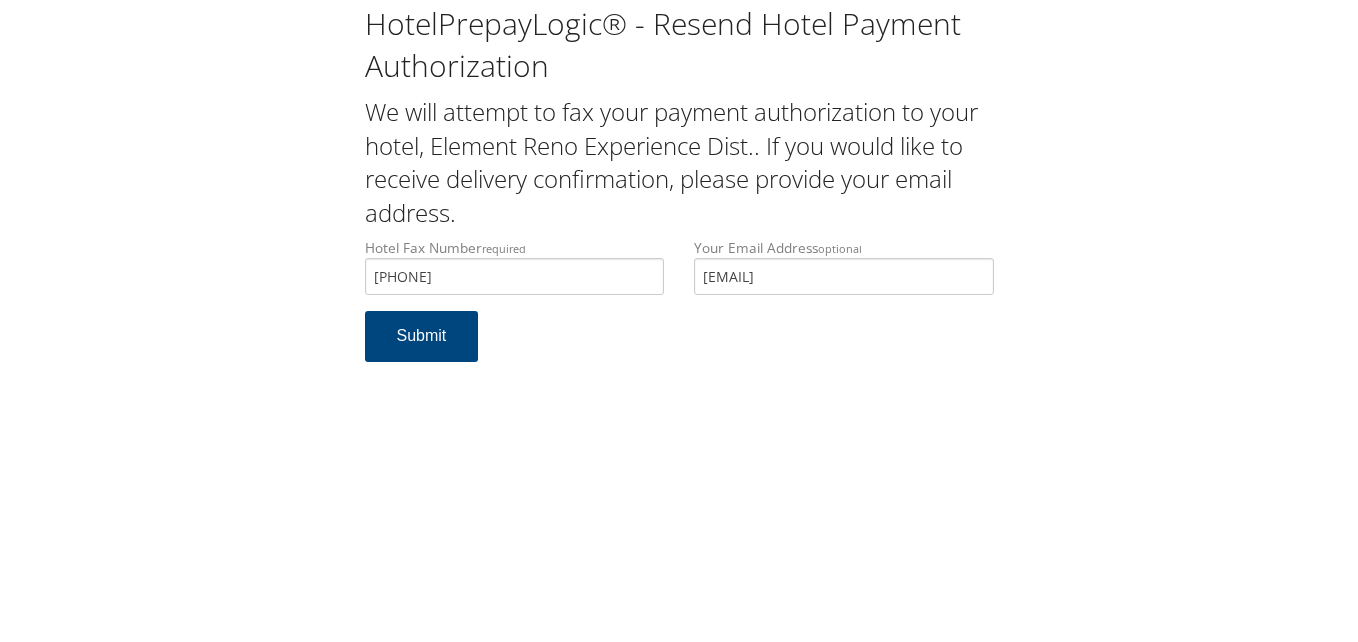 scroll, scrollTop: 0, scrollLeft: 0, axis: both 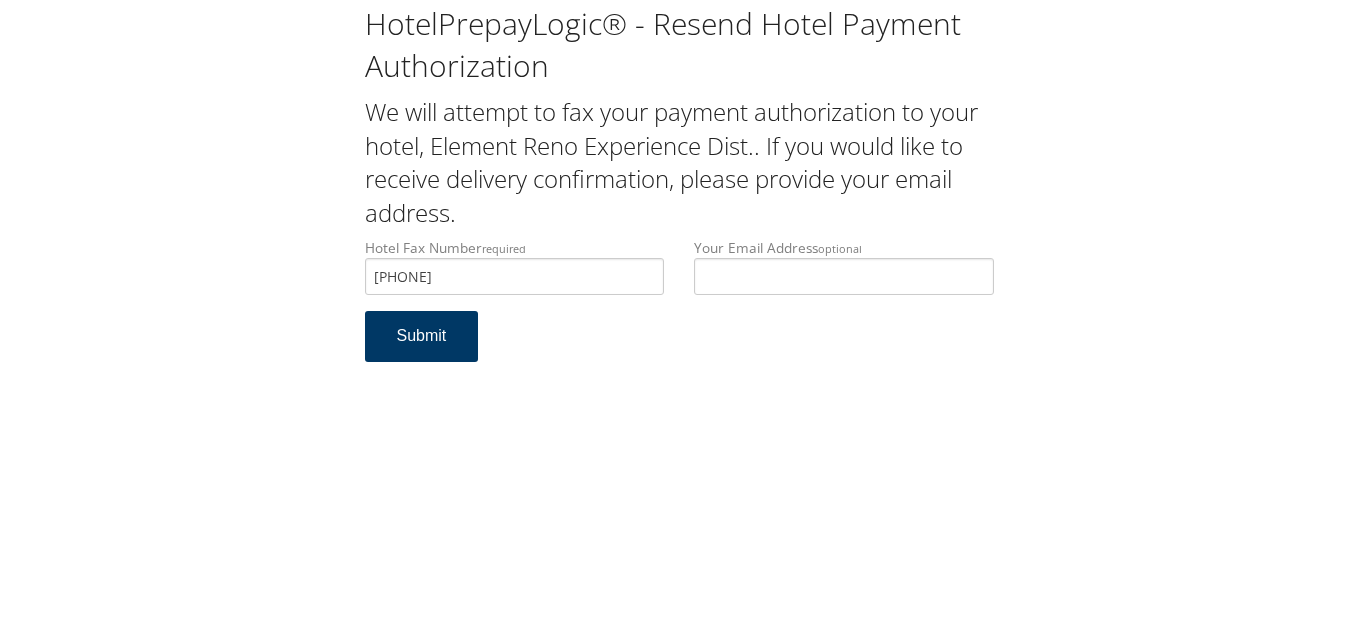 type 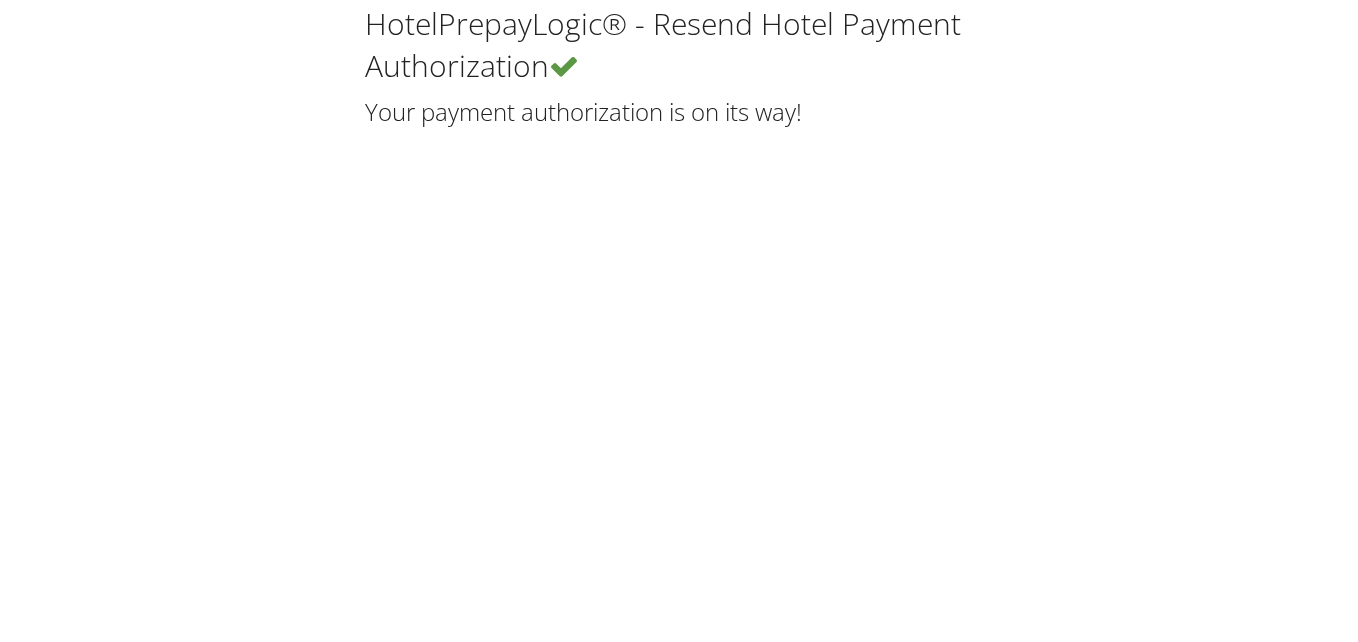 scroll, scrollTop: 0, scrollLeft: 0, axis: both 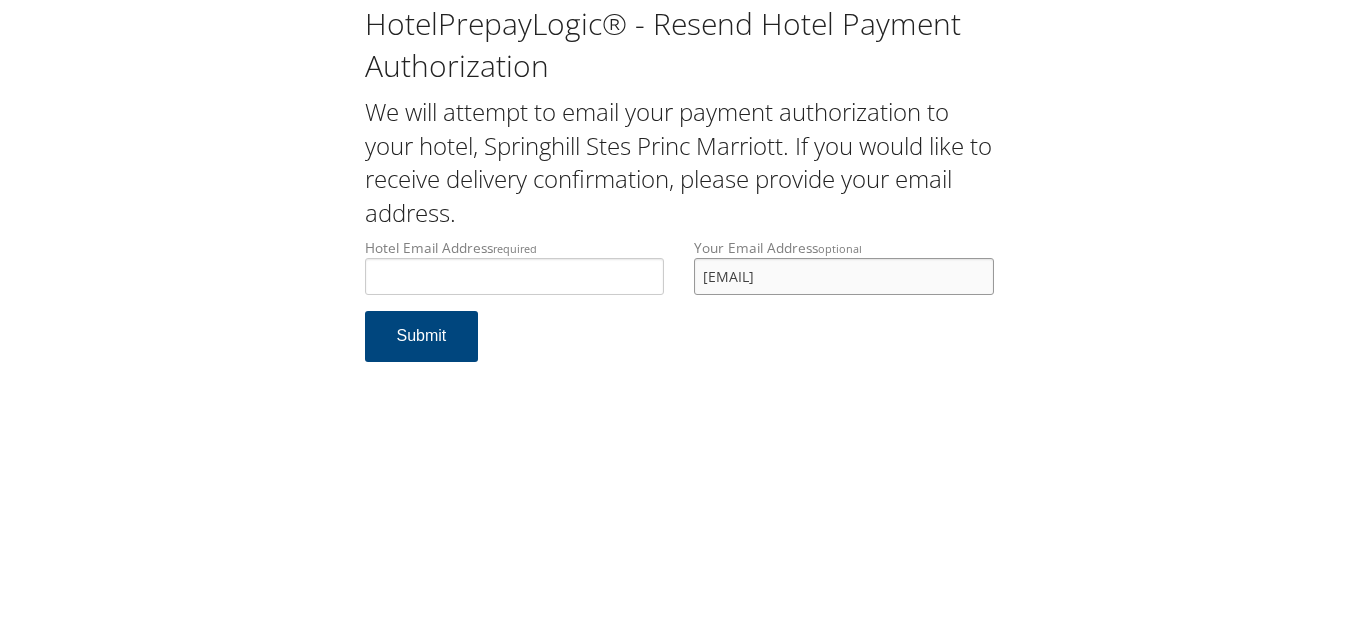 drag, startPoint x: 0, startPoint y: 0, endPoint x: 675, endPoint y: 278, distance: 730.00616 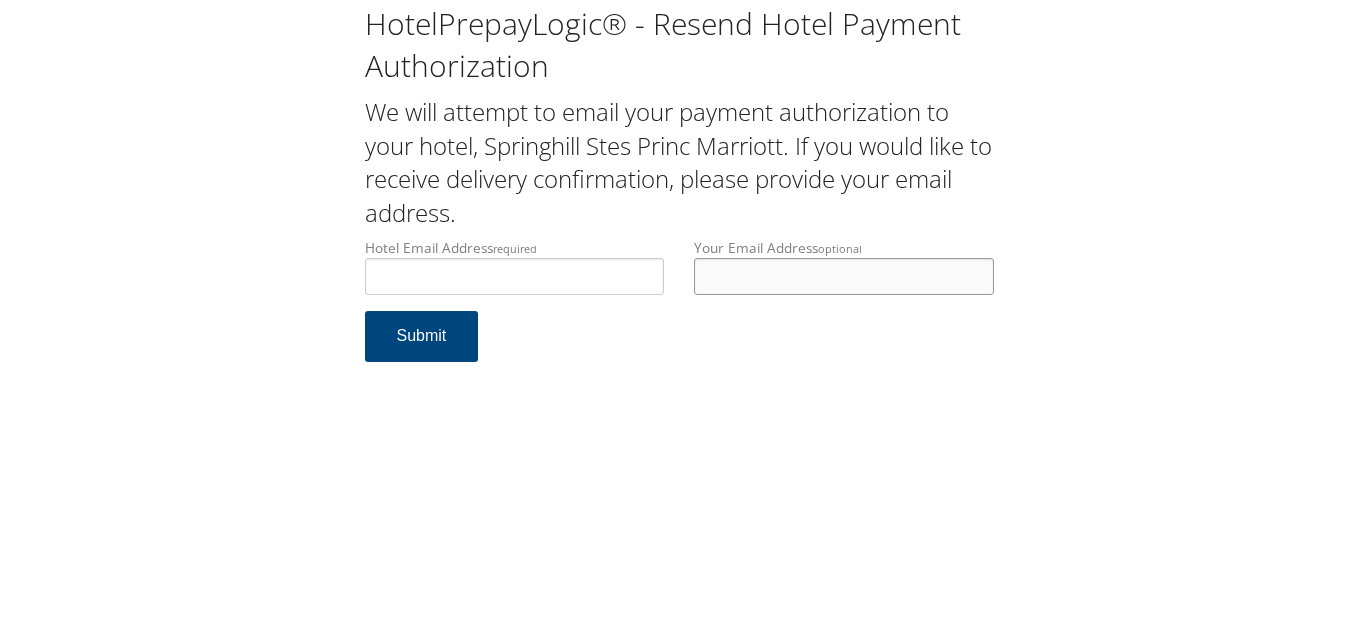 type 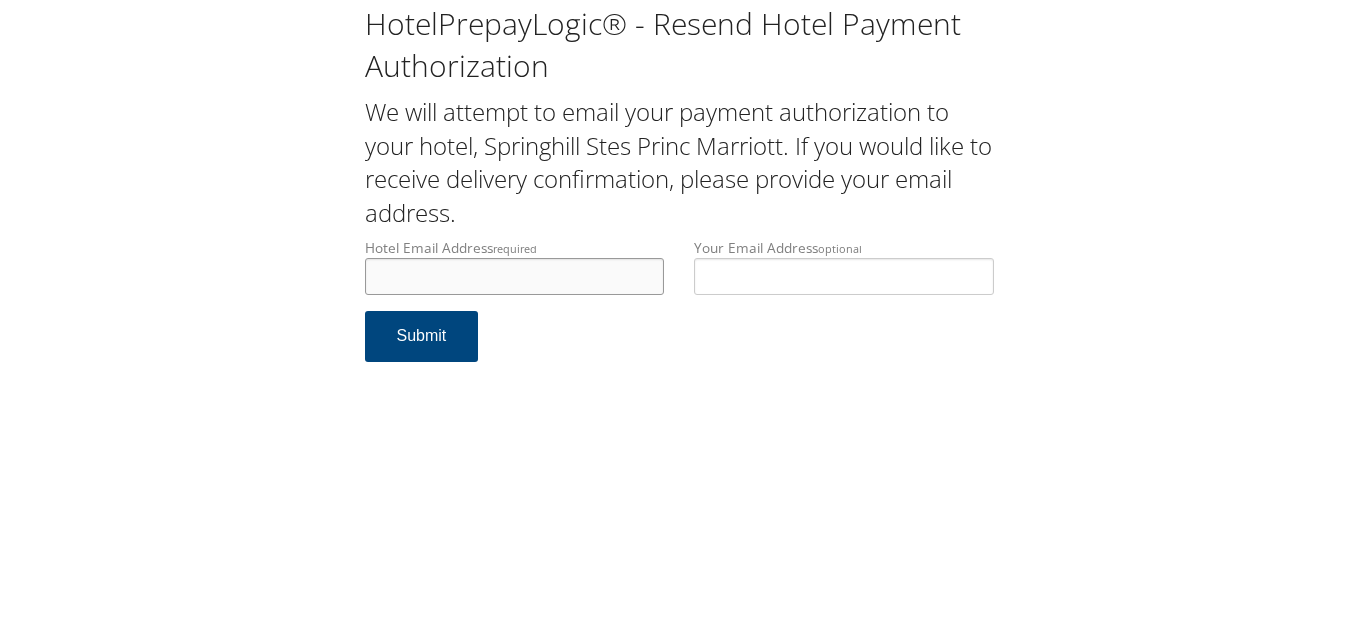 click on "Hotel Email Address  required" at bounding box center (515, 276) 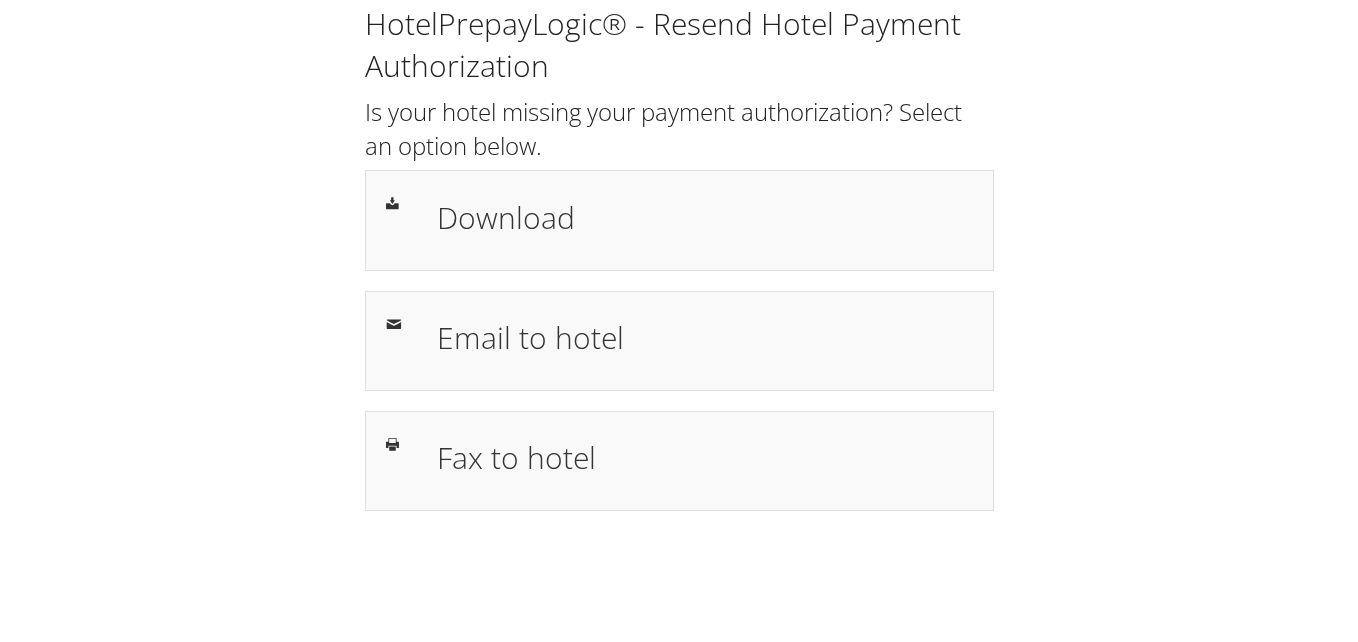 scroll, scrollTop: 0, scrollLeft: 0, axis: both 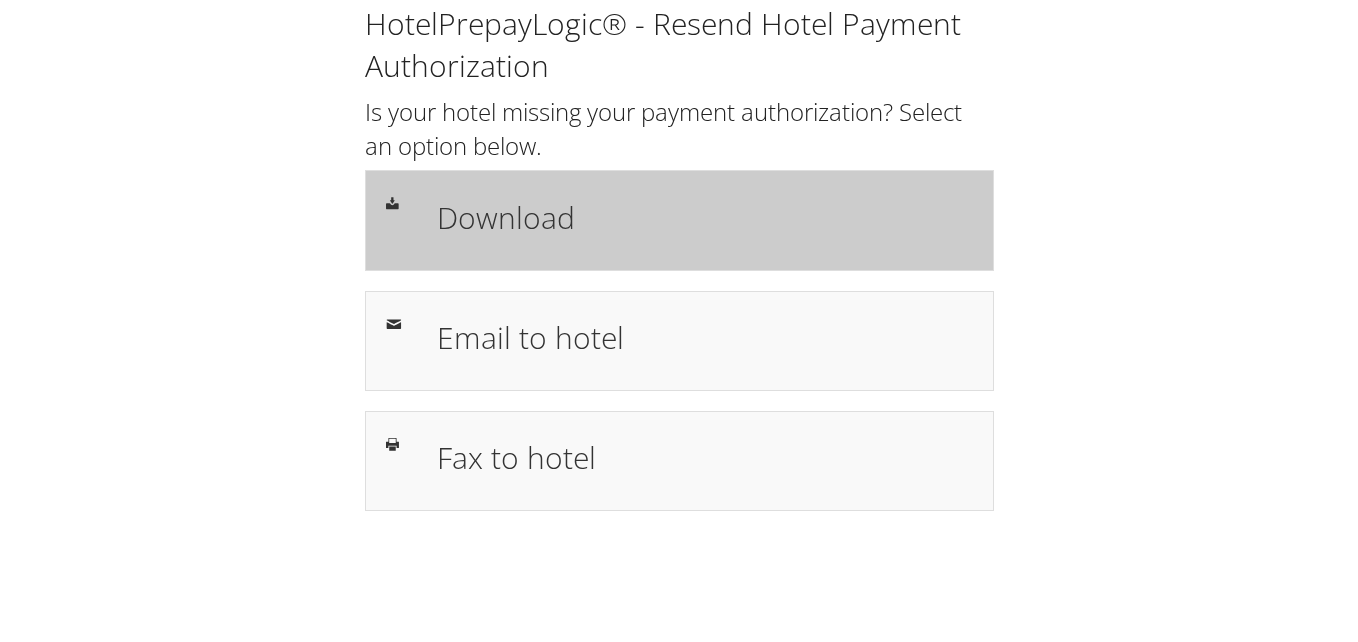 click on "Download" at bounding box center [679, 220] 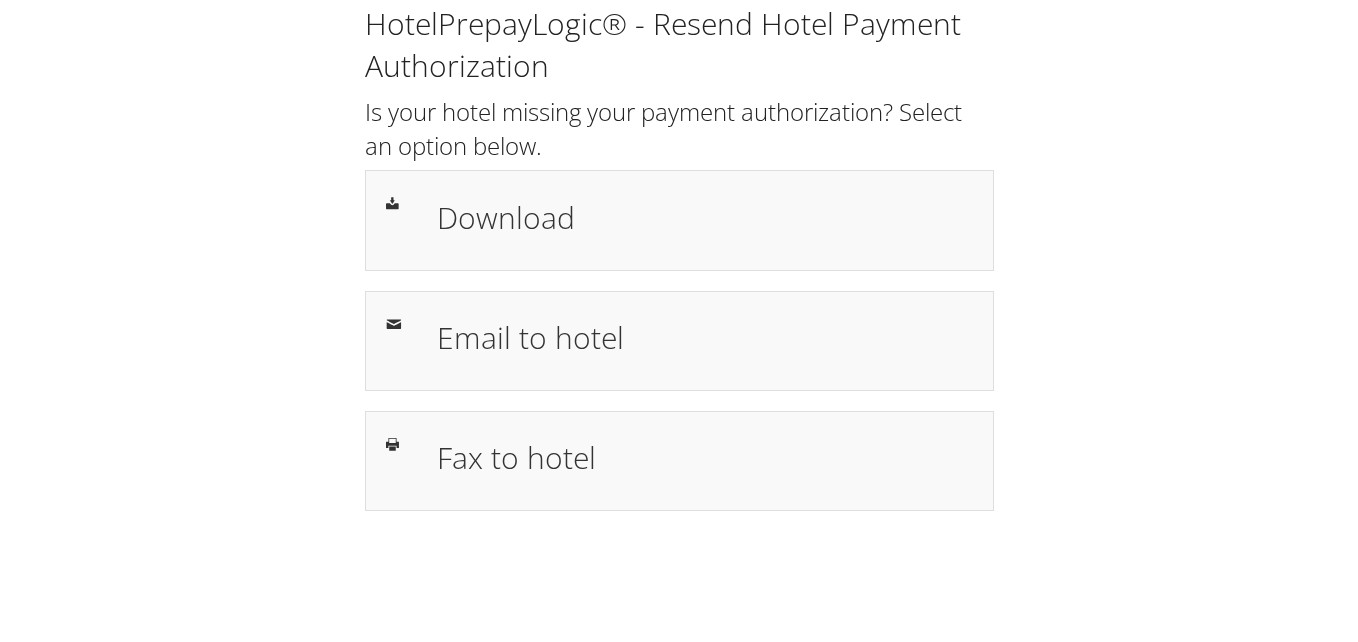 scroll, scrollTop: 0, scrollLeft: 0, axis: both 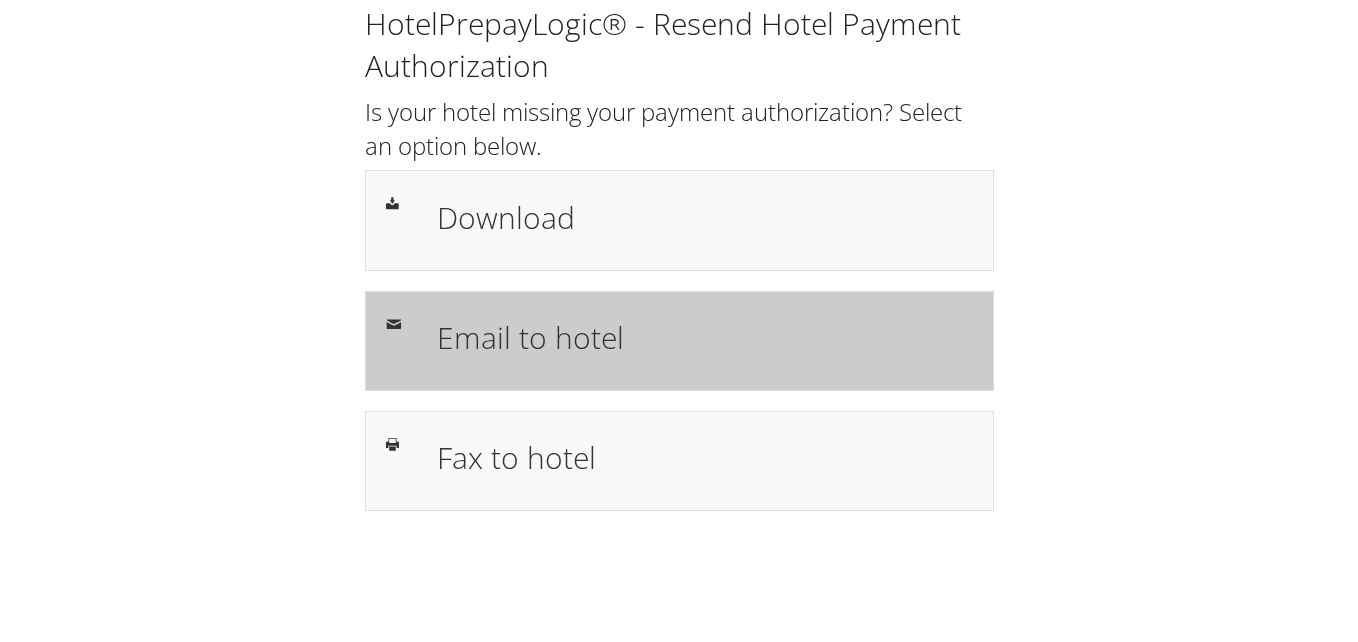 click on "Email to hotel" at bounding box center (705, 337) 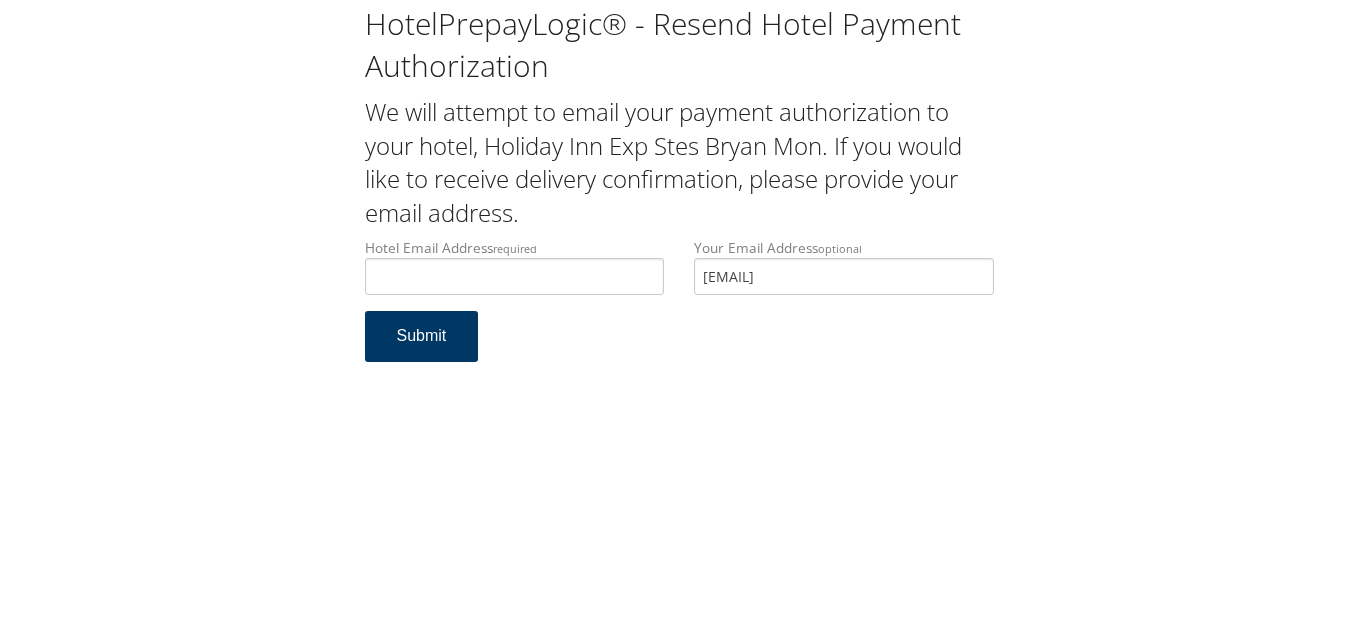 scroll, scrollTop: 0, scrollLeft: 0, axis: both 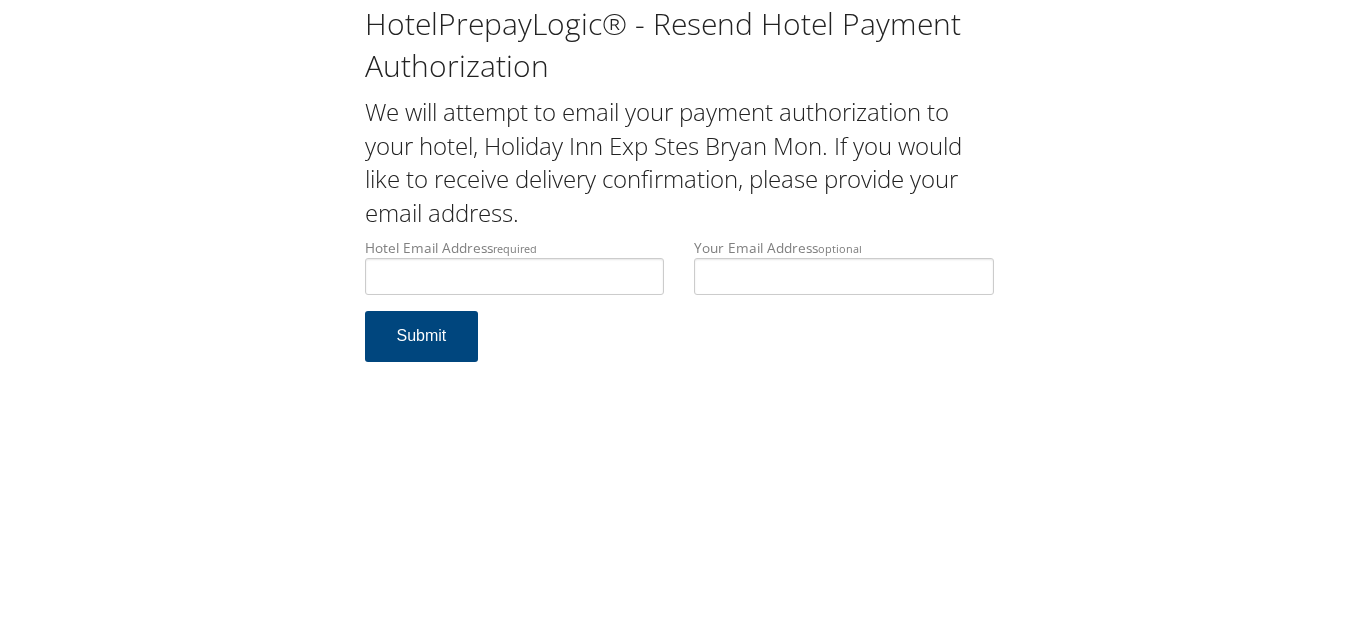 type 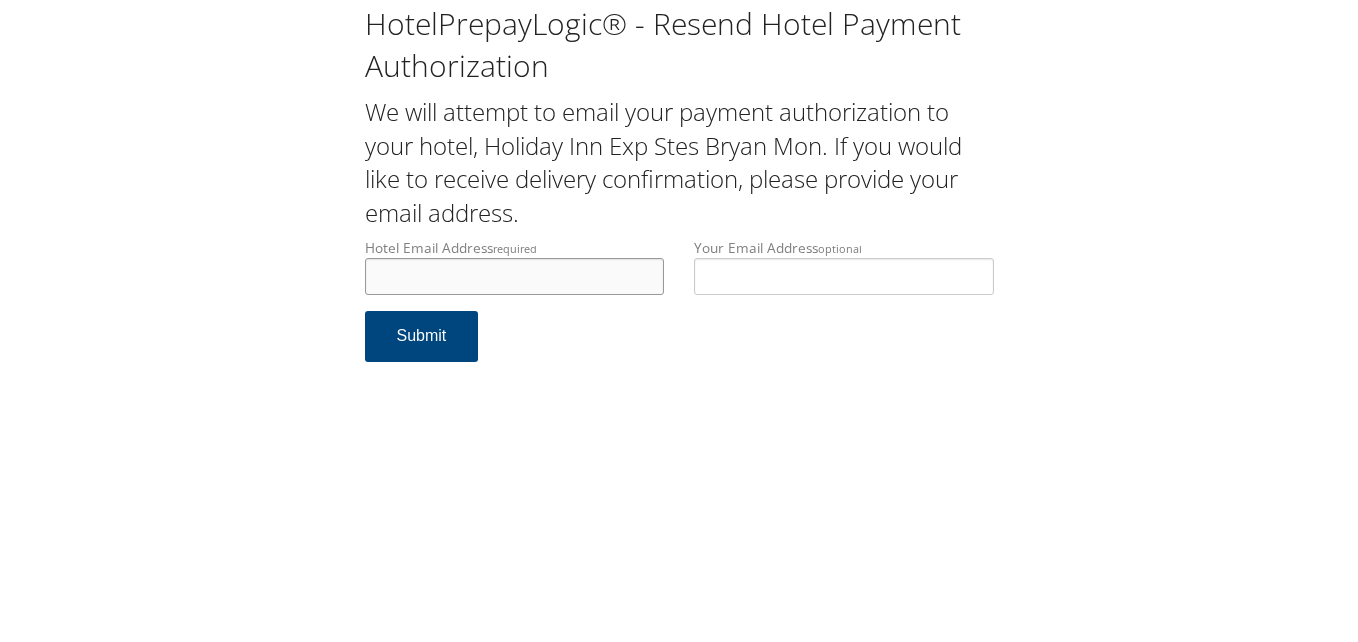 click on "Hotel Email Address  required" at bounding box center (515, 276) 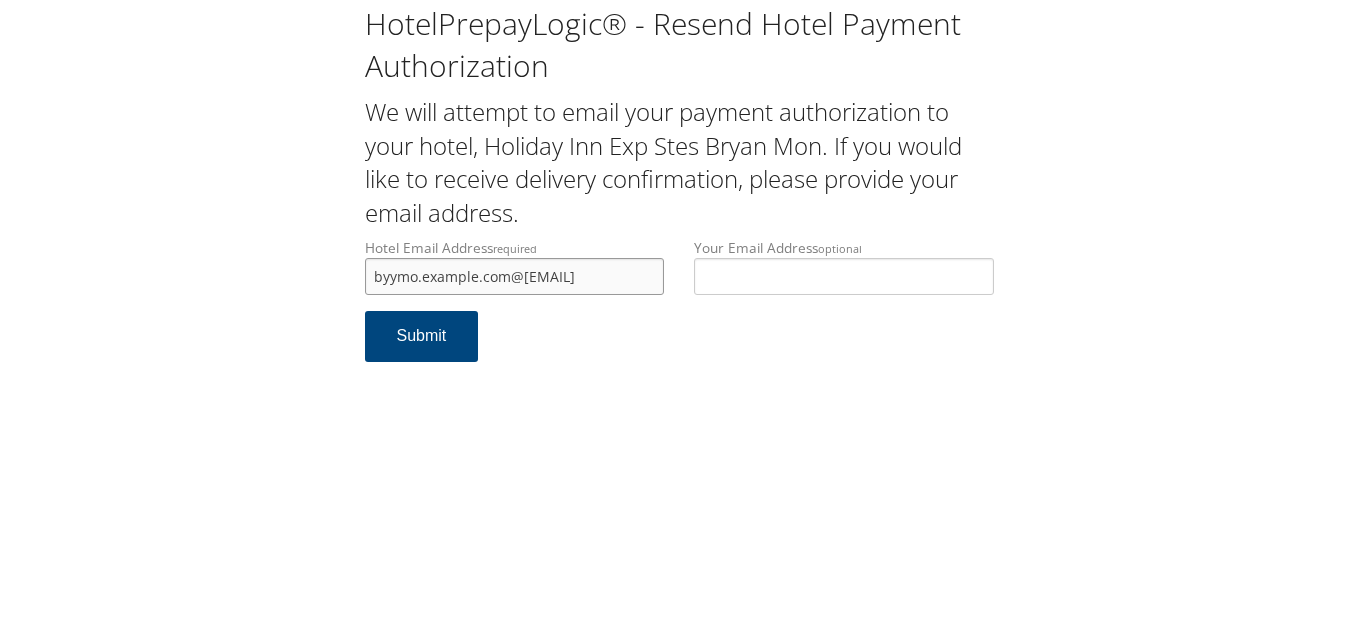 drag, startPoint x: 593, startPoint y: 281, endPoint x: 325, endPoint y: 265, distance: 268.47717 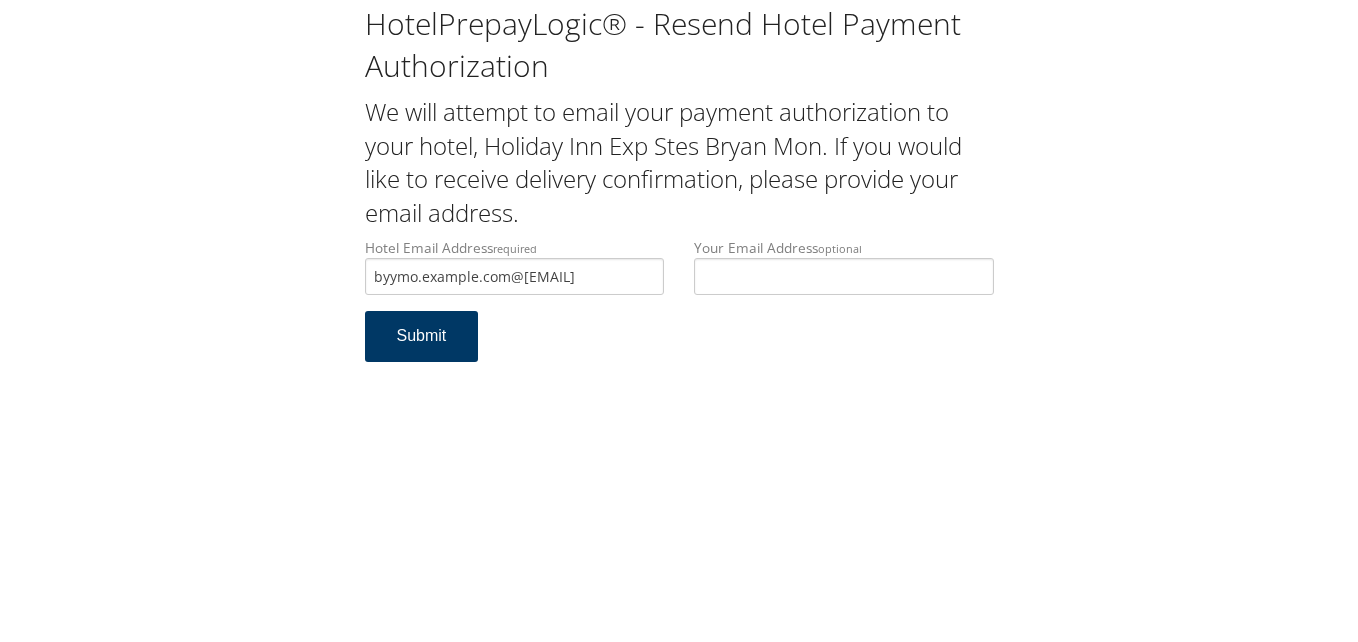 click on "Submit" at bounding box center (422, 336) 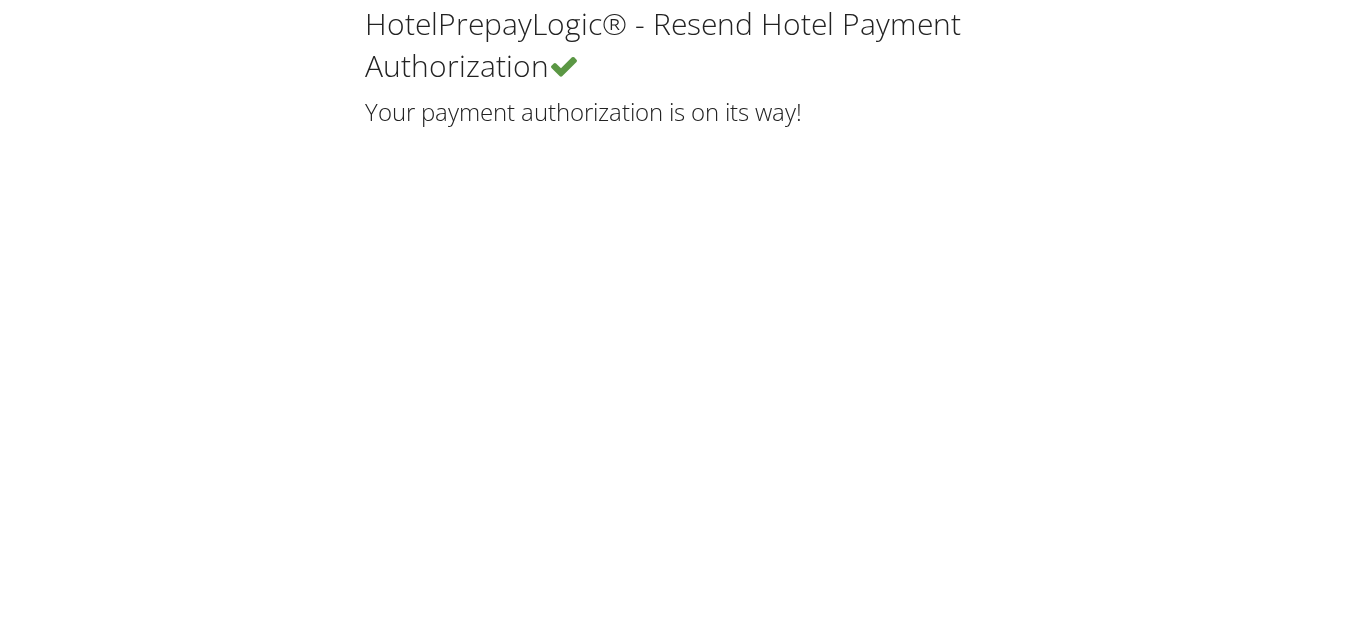scroll, scrollTop: 0, scrollLeft: 0, axis: both 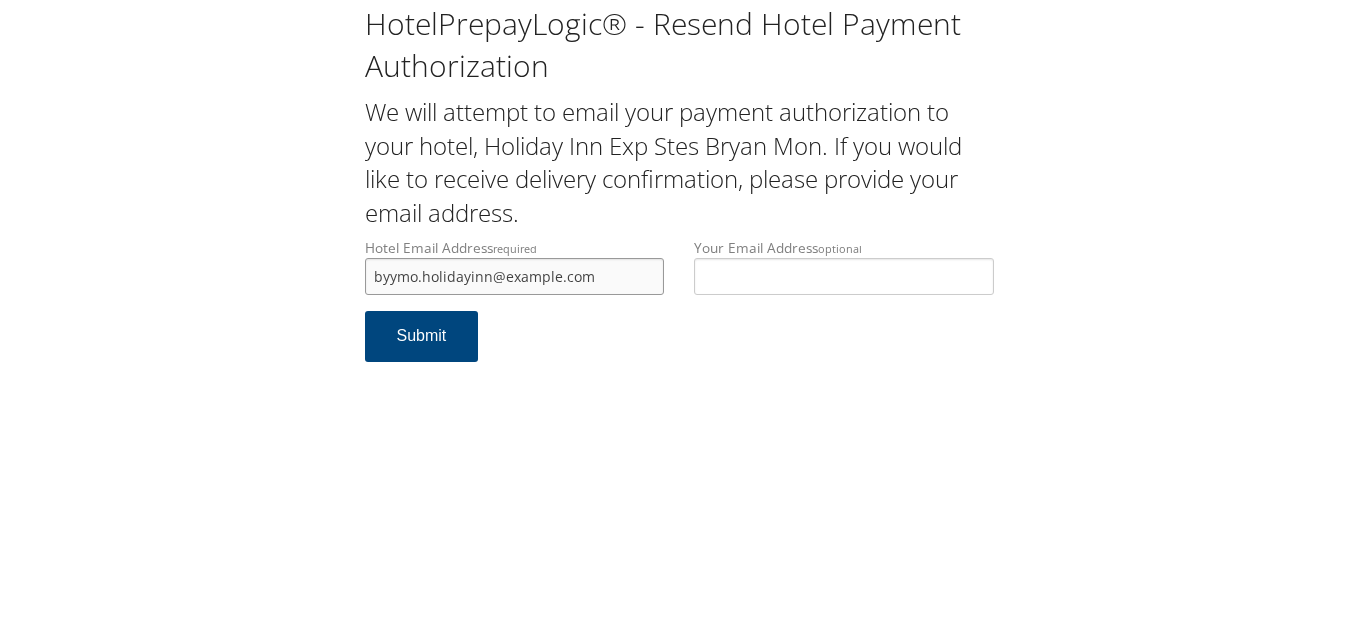 drag, startPoint x: 591, startPoint y: 288, endPoint x: 354, endPoint y: 285, distance: 237.01898 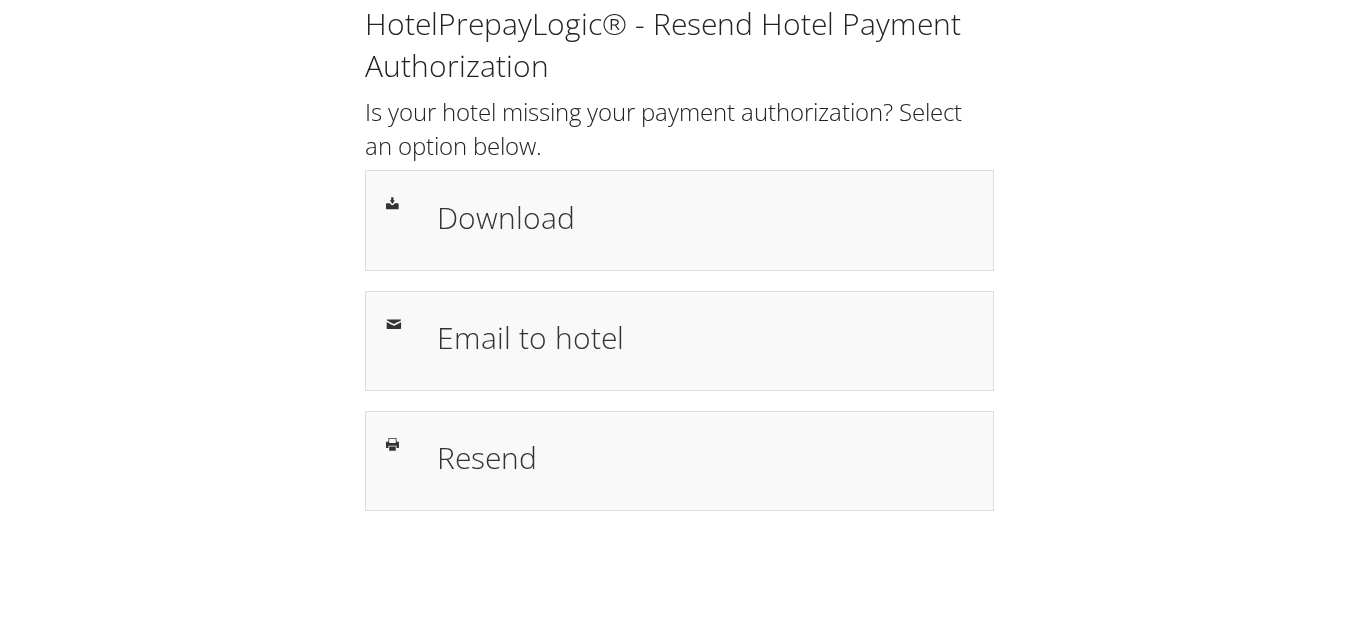 scroll, scrollTop: 0, scrollLeft: 0, axis: both 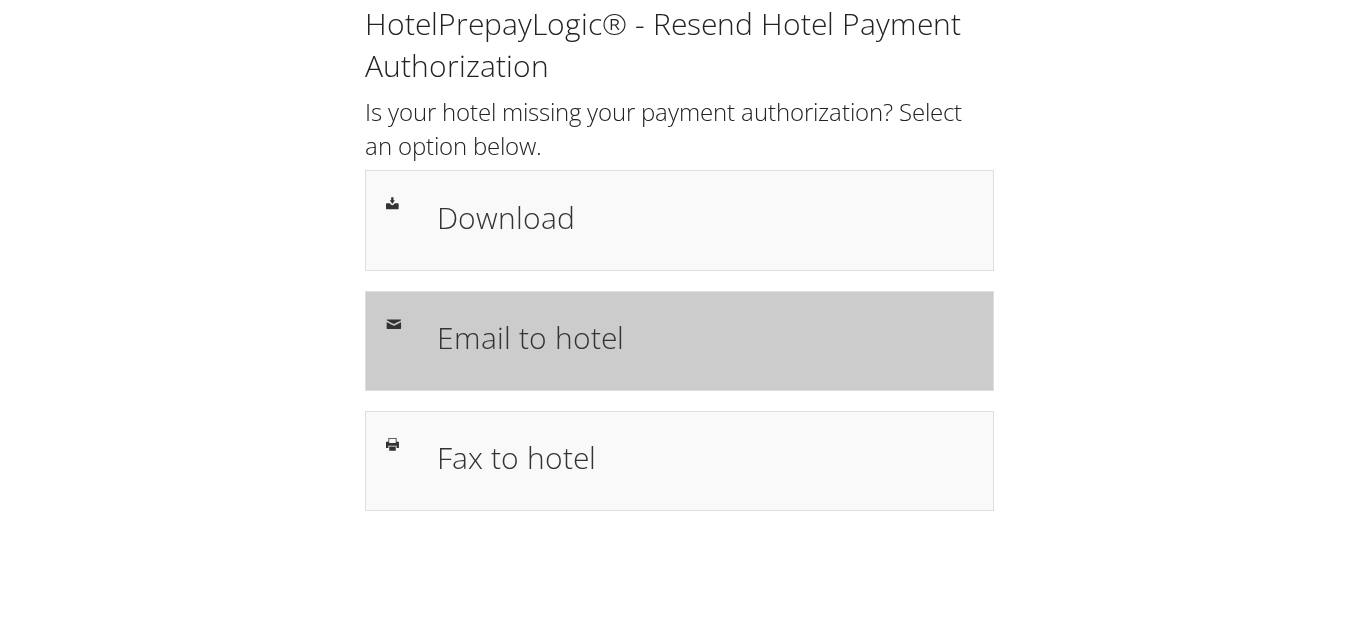 click on "Email to hotel" at bounding box center [705, 337] 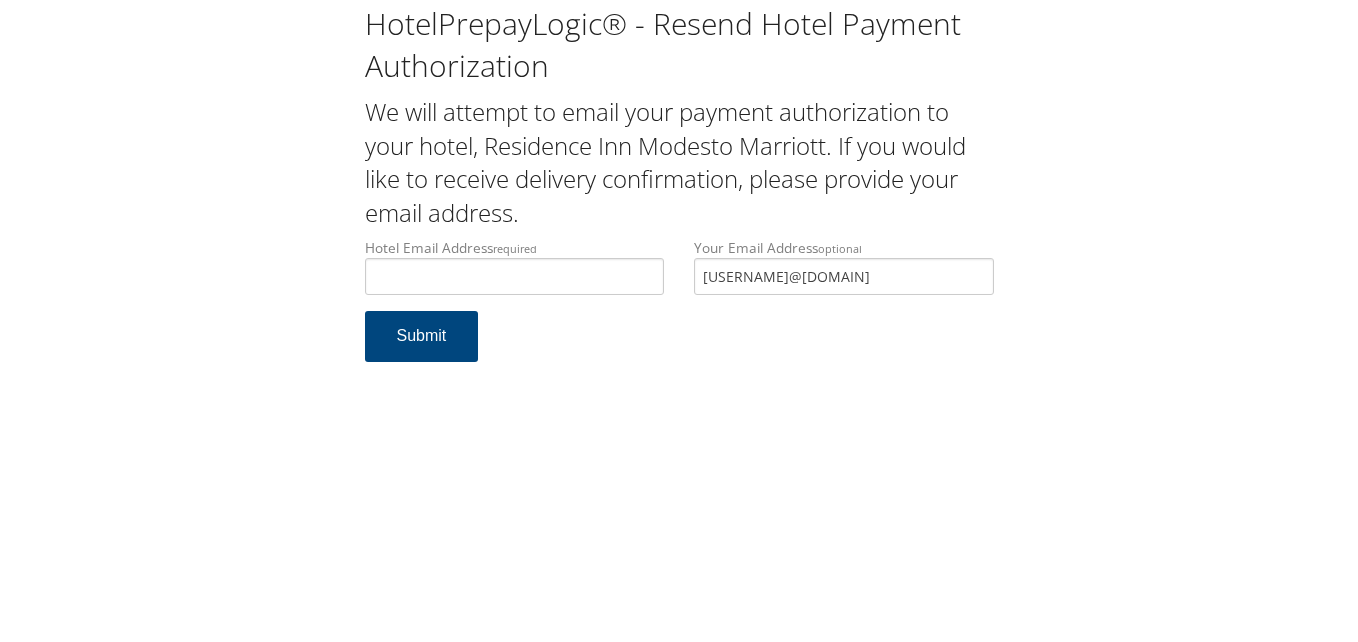 scroll, scrollTop: 0, scrollLeft: 0, axis: both 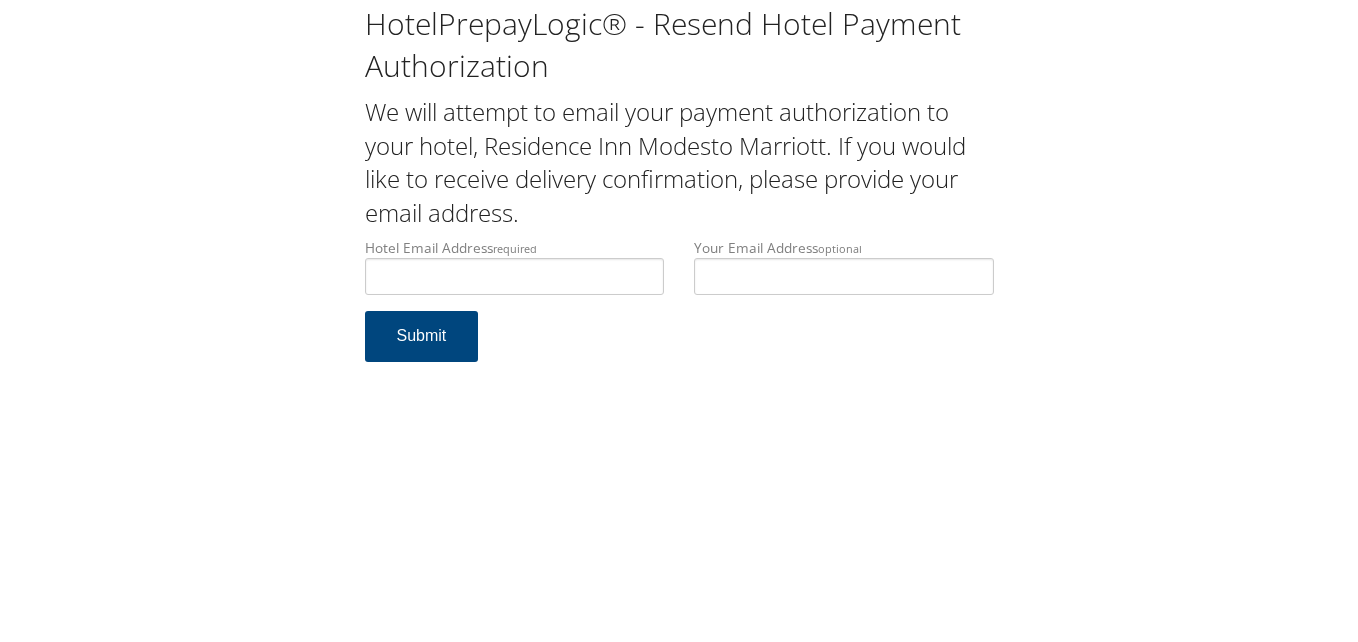 type 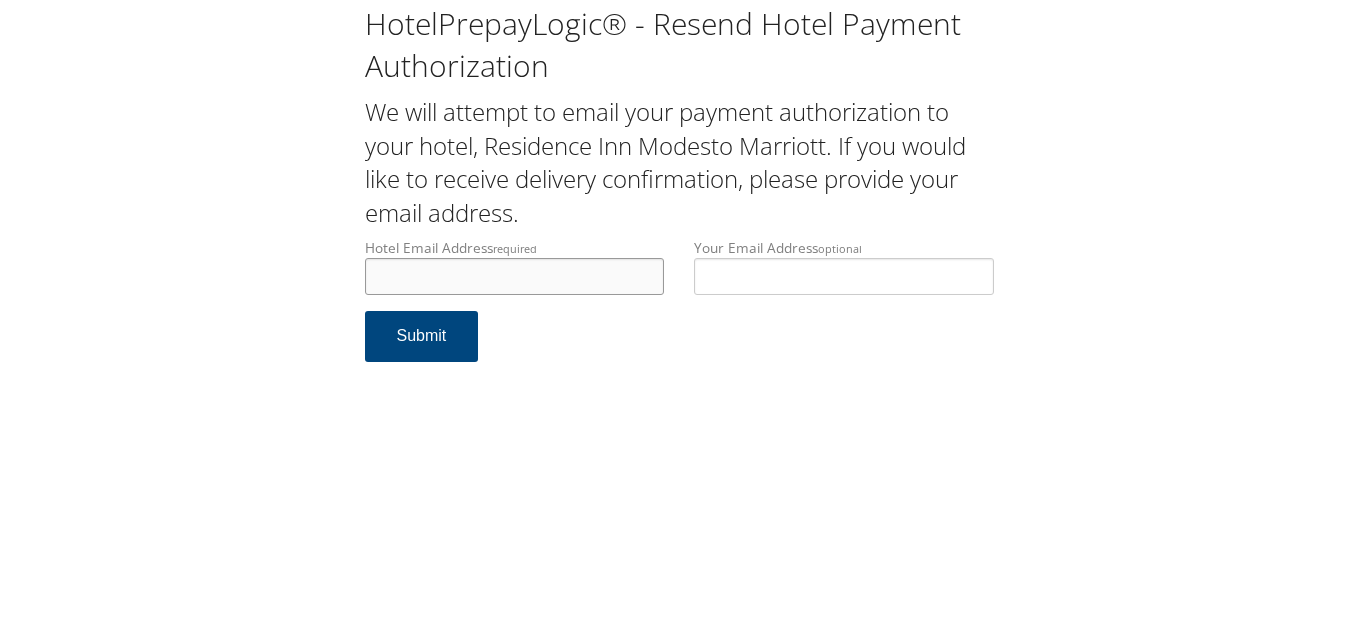 drag, startPoint x: 0, startPoint y: 0, endPoint x: 597, endPoint y: 260, distance: 651.1597 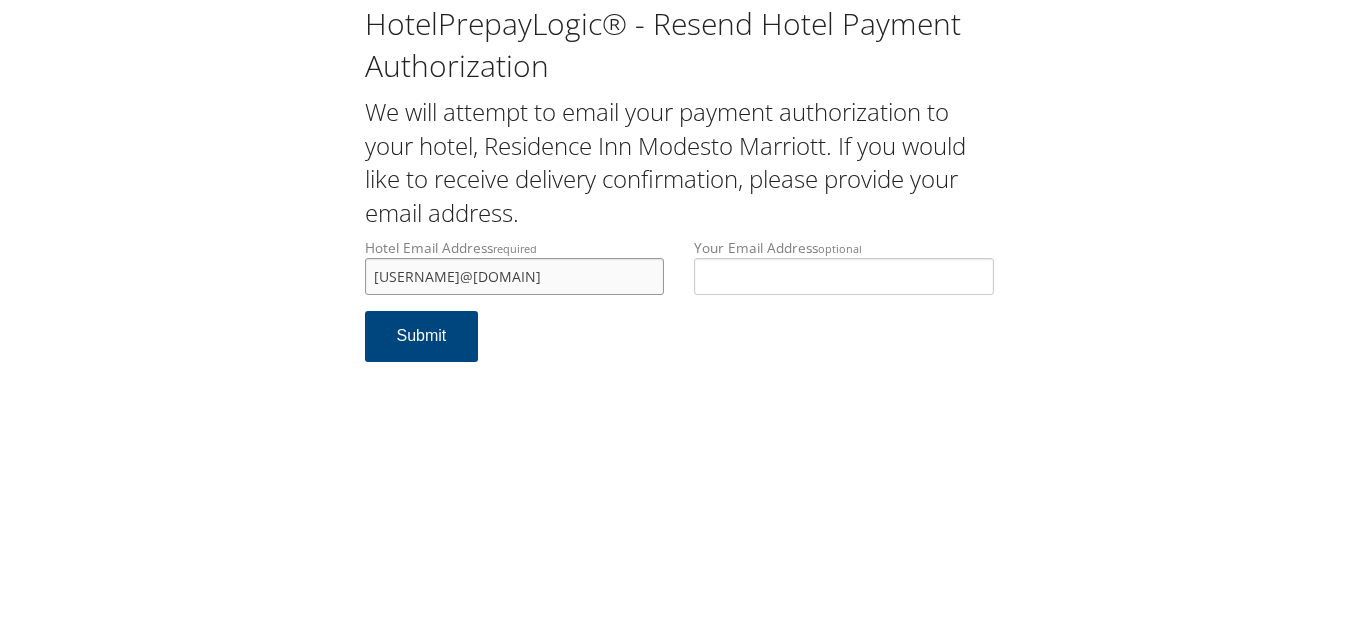 drag, startPoint x: 598, startPoint y: 273, endPoint x: 370, endPoint y: 263, distance: 228.2192 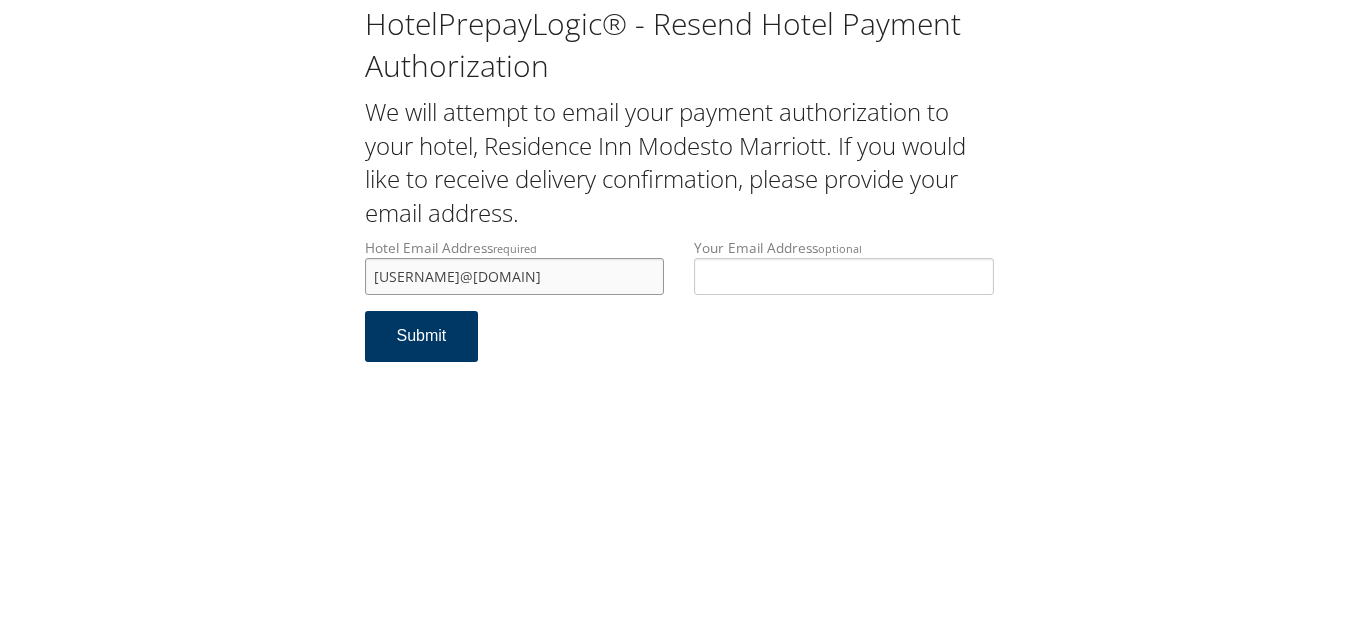 type on "frontdesk.rimodesto@gmail.com" 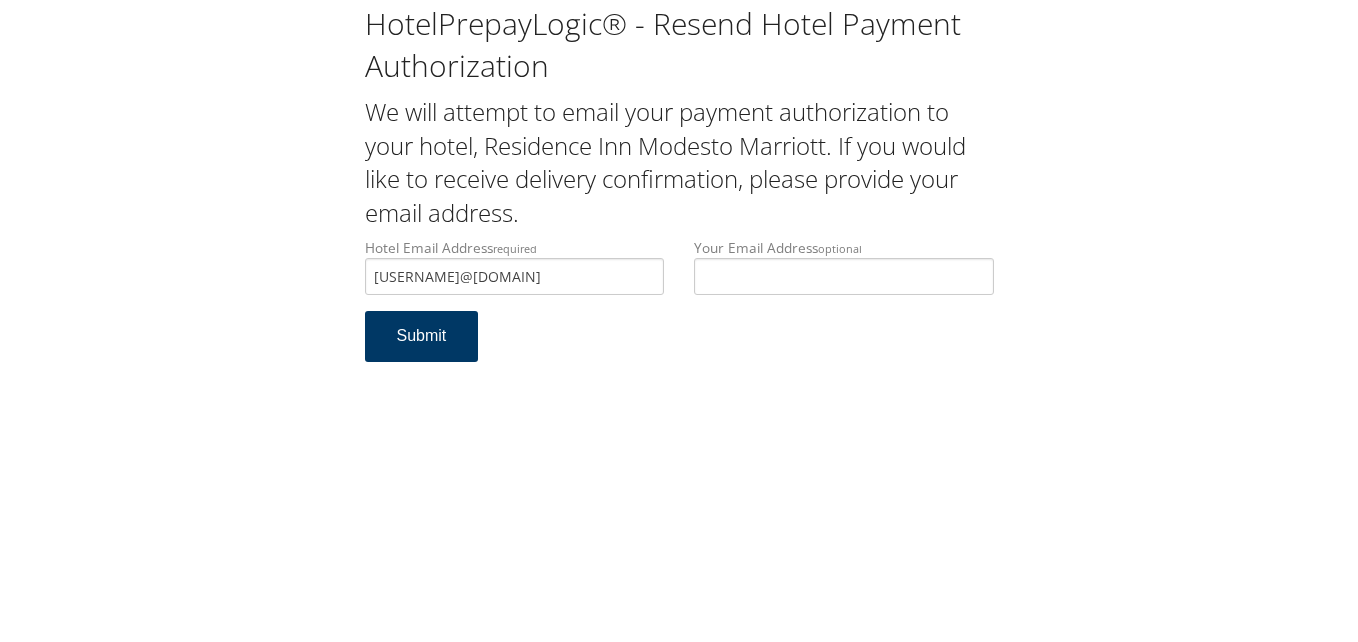 click on "Submit" at bounding box center [422, 336] 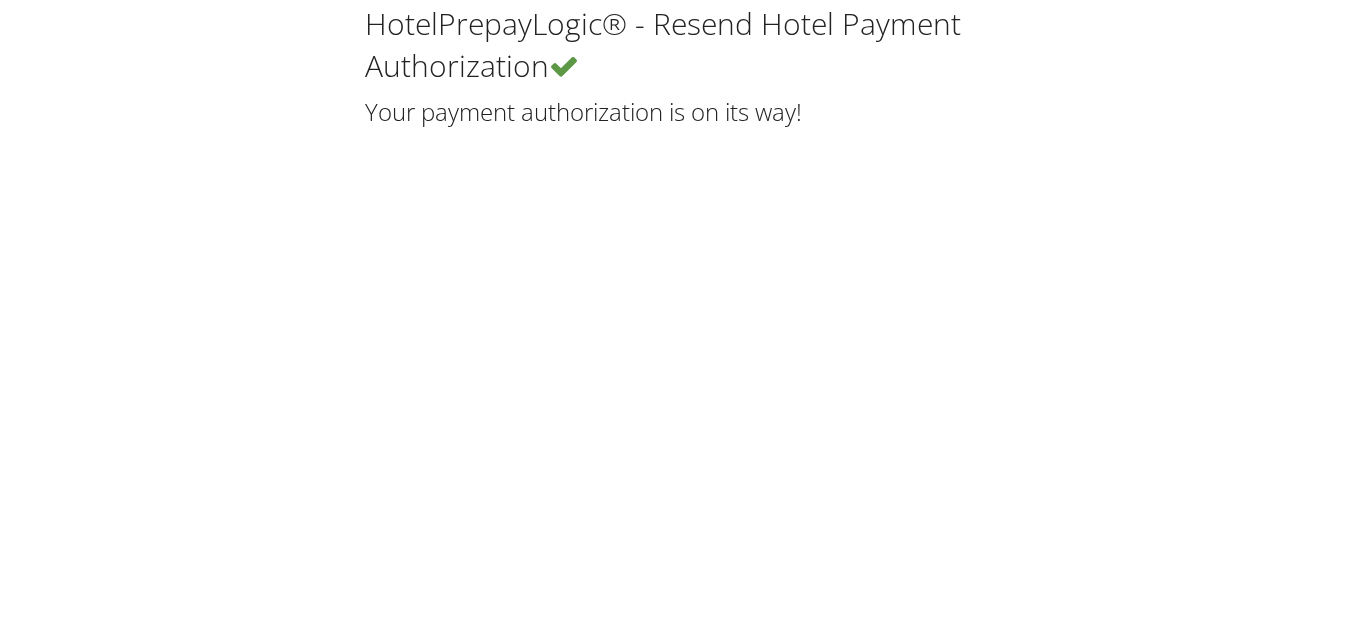 scroll, scrollTop: 0, scrollLeft: 0, axis: both 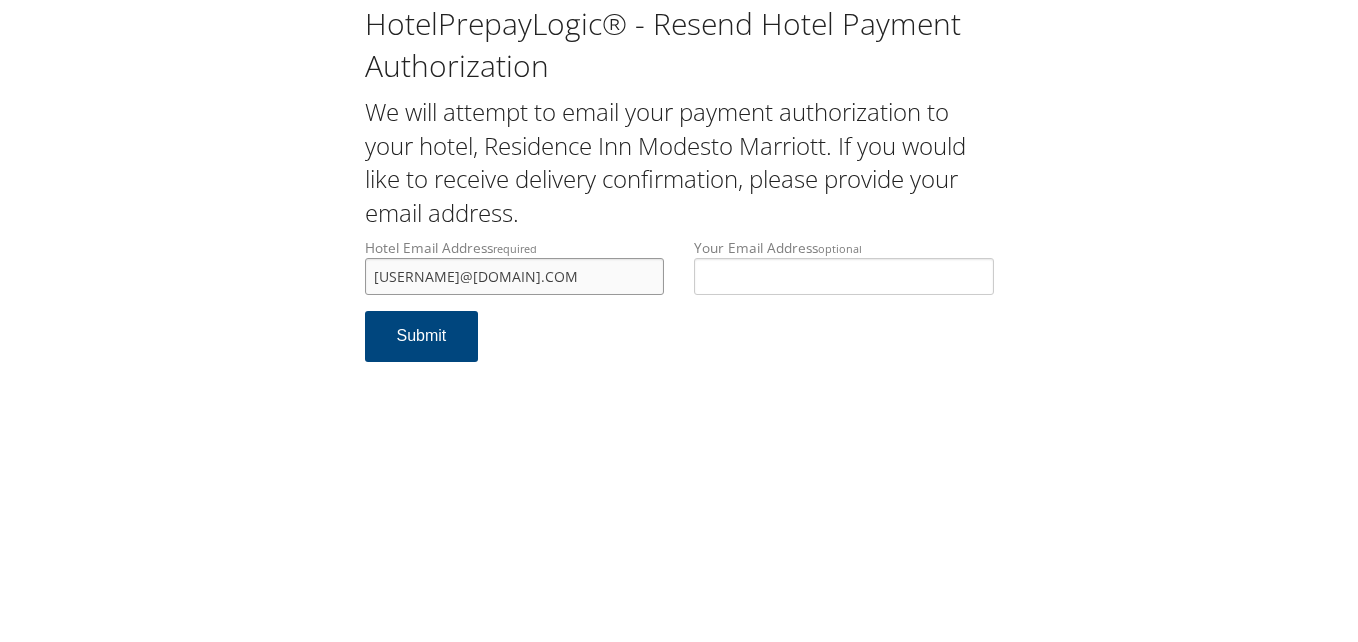 drag, startPoint x: 599, startPoint y: 274, endPoint x: 370, endPoint y: 259, distance: 229.49074 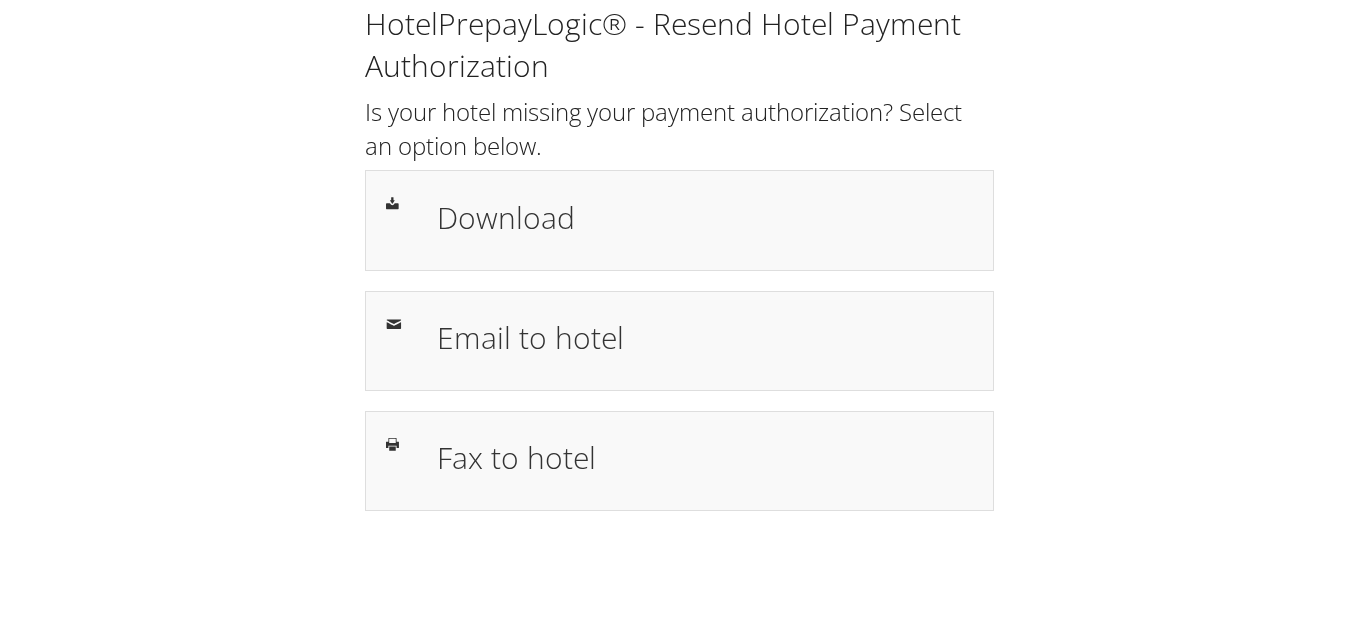 scroll, scrollTop: 0, scrollLeft: 0, axis: both 